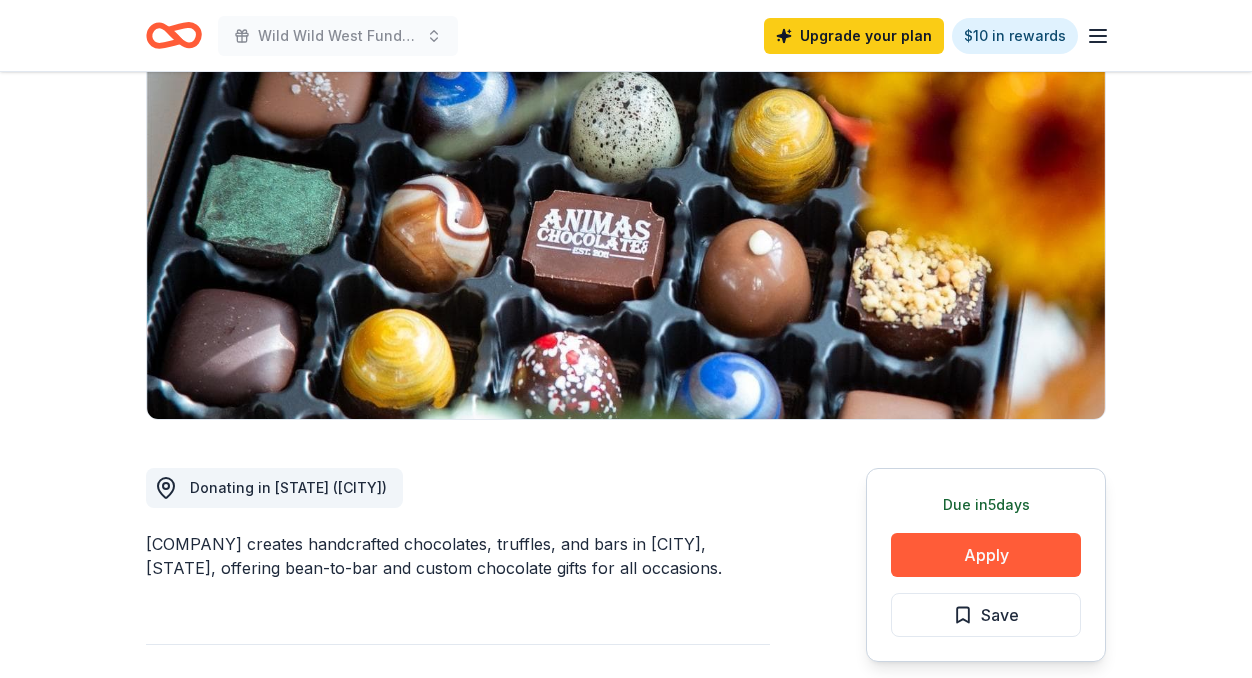 scroll, scrollTop: 392, scrollLeft: 0, axis: vertical 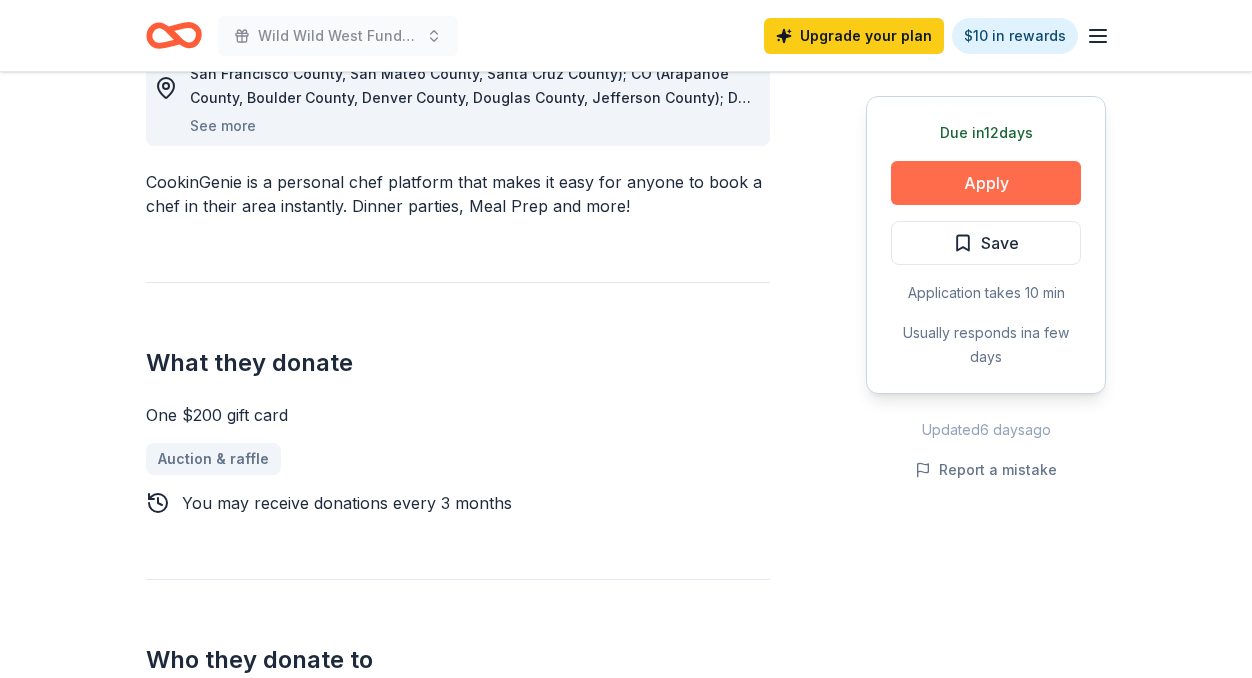 click on "Apply" at bounding box center [986, 183] 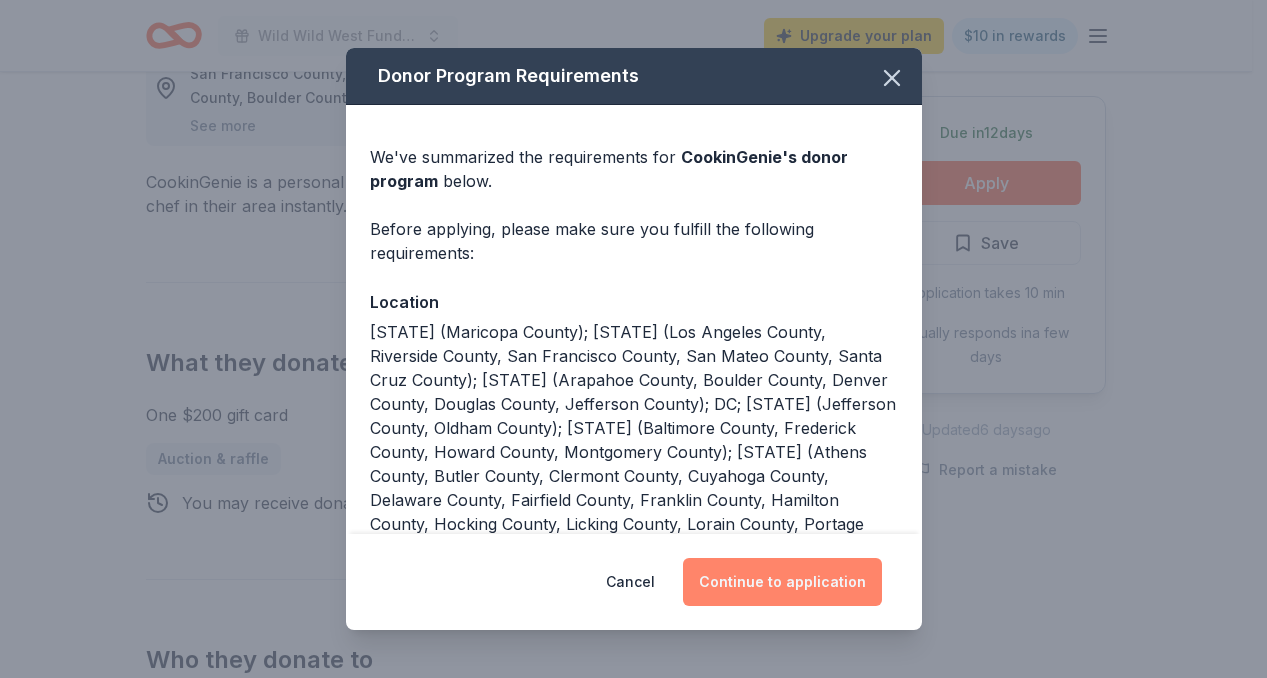 click on "Continue to application" at bounding box center [782, 582] 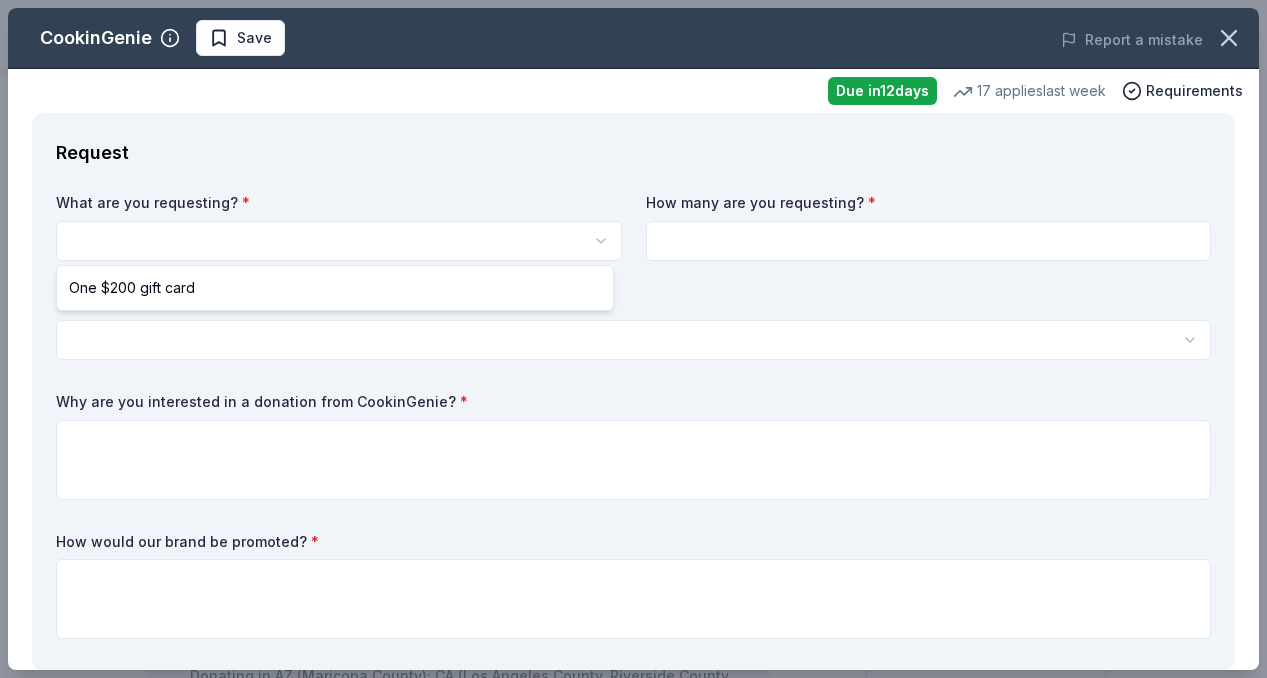 click on "Wild Wild West Fundraiser Save Apply Due in  12  days Share CookinGenie 5.0 • 5  reviews 17   applies  last week approval rate donation value Share See more CookinGenie is a personal chef platform that makes it easy for anyone to book a chef in their area instantly. Dinner parties, Meal Prep and more! What they donate One $200 gift card Auction & raffle   You may receive donations every   3 months Who they donate to CookinGenie  hasn ' t listed any preferences or eligibility criteria. Due in  12  days Apply Save Application takes 10 min Usually responds in  a few days Updated  6 days  ago Report a mistake approval rate 20 % approved 30 % declined 50 % no response donation value (average) 20% 70% 0% 10% $xx - $xx $xx - $xx $xx - $xx $xx - $xx Start free Pro trial to view approval rates and average donation values 5.0 • 5  reviews NEXT Village [CITY] July 2025 • Approved They responded quickly and were friendly and easy to communicate with.  We're very pleased with the donation. The Village Network" at bounding box center (633, 339) 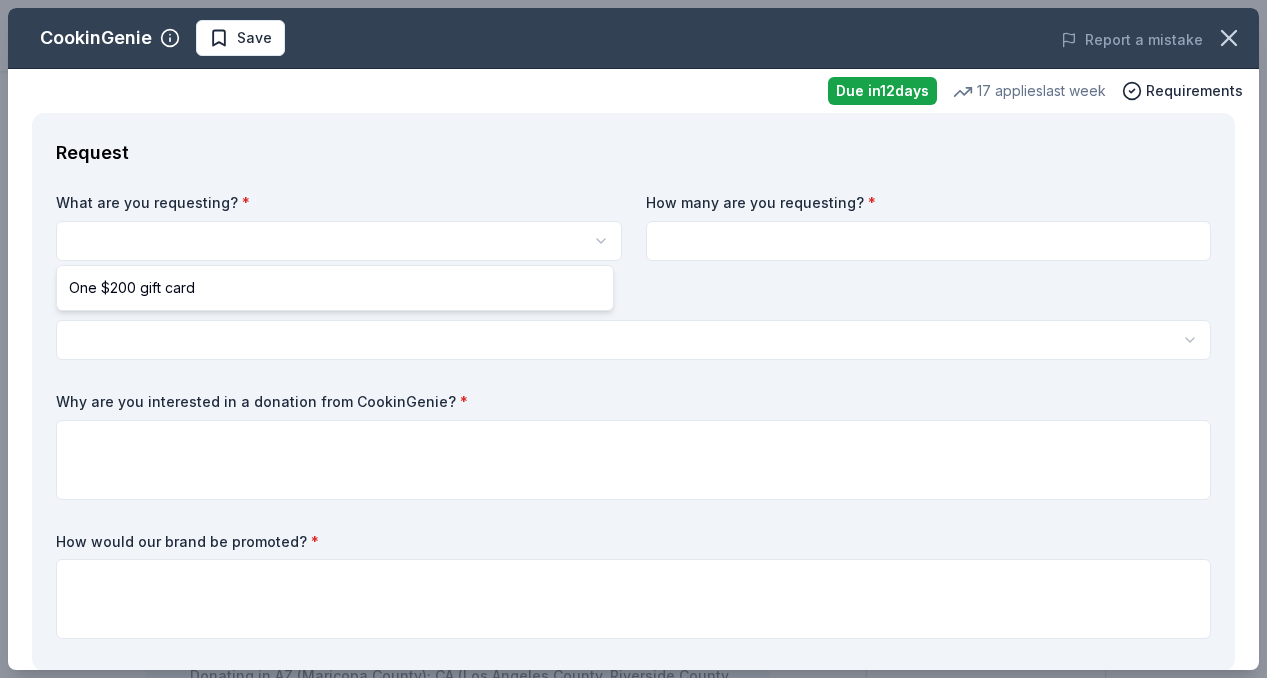 select on "One $200 gift card" 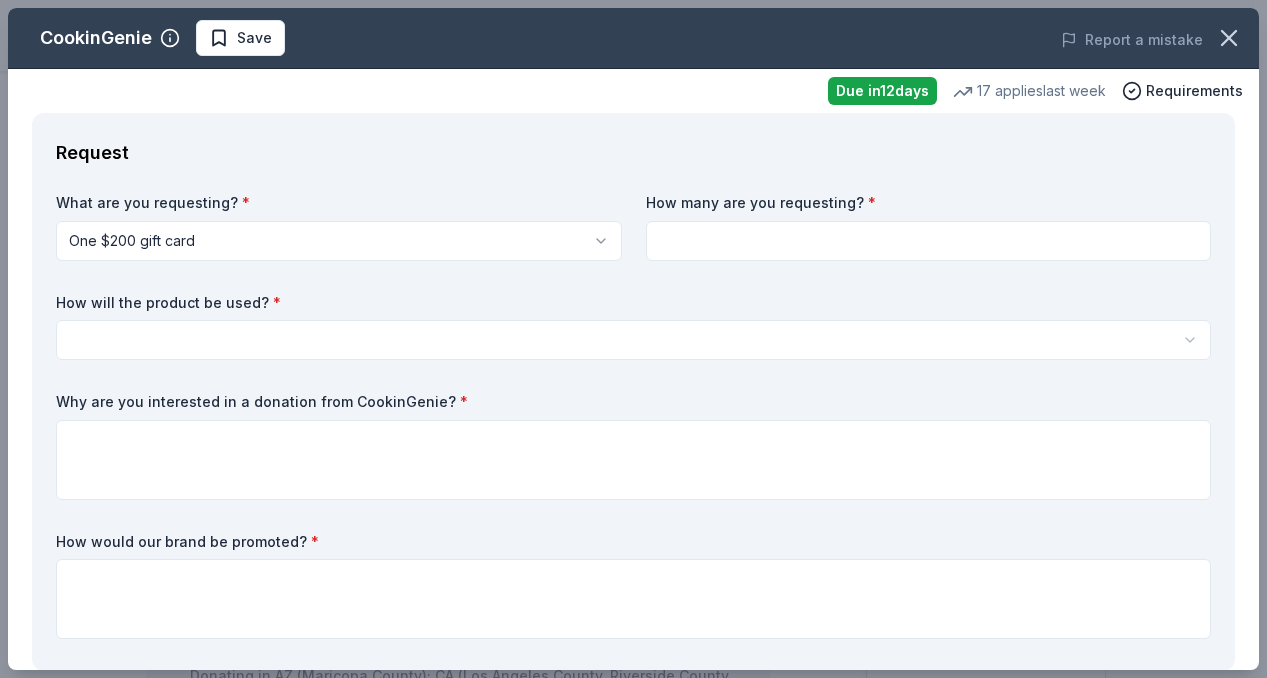 click at bounding box center [929, 241] 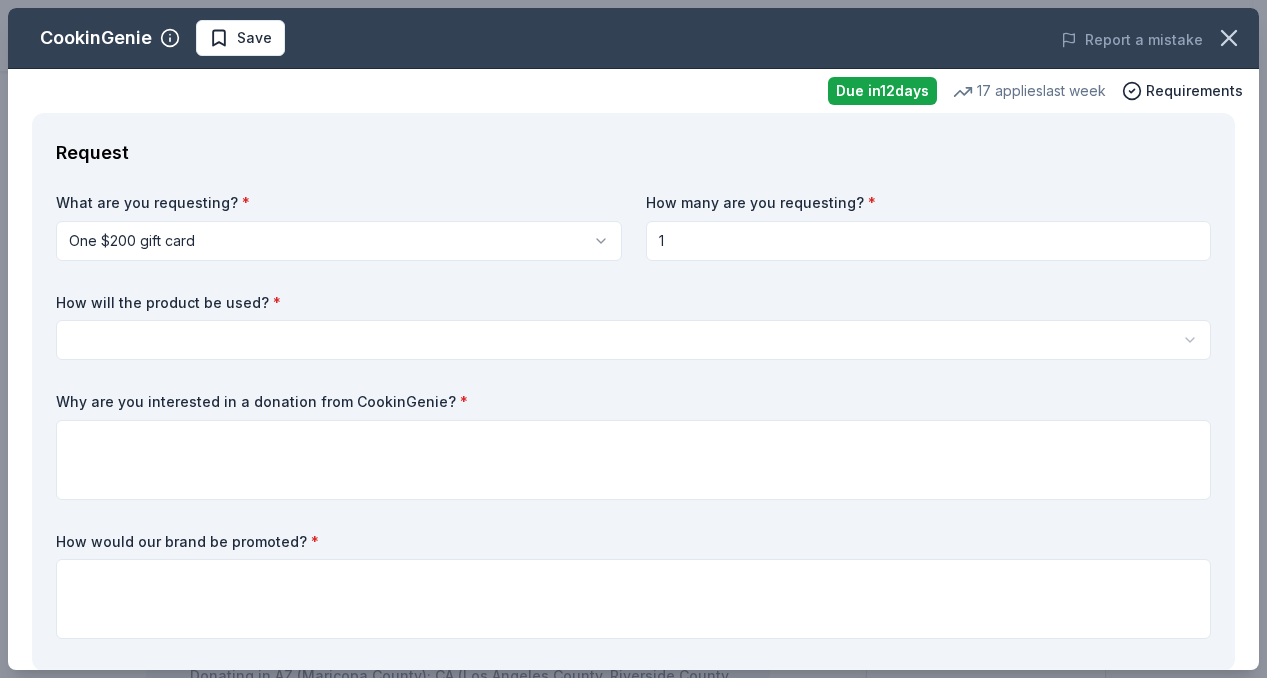 type on "1" 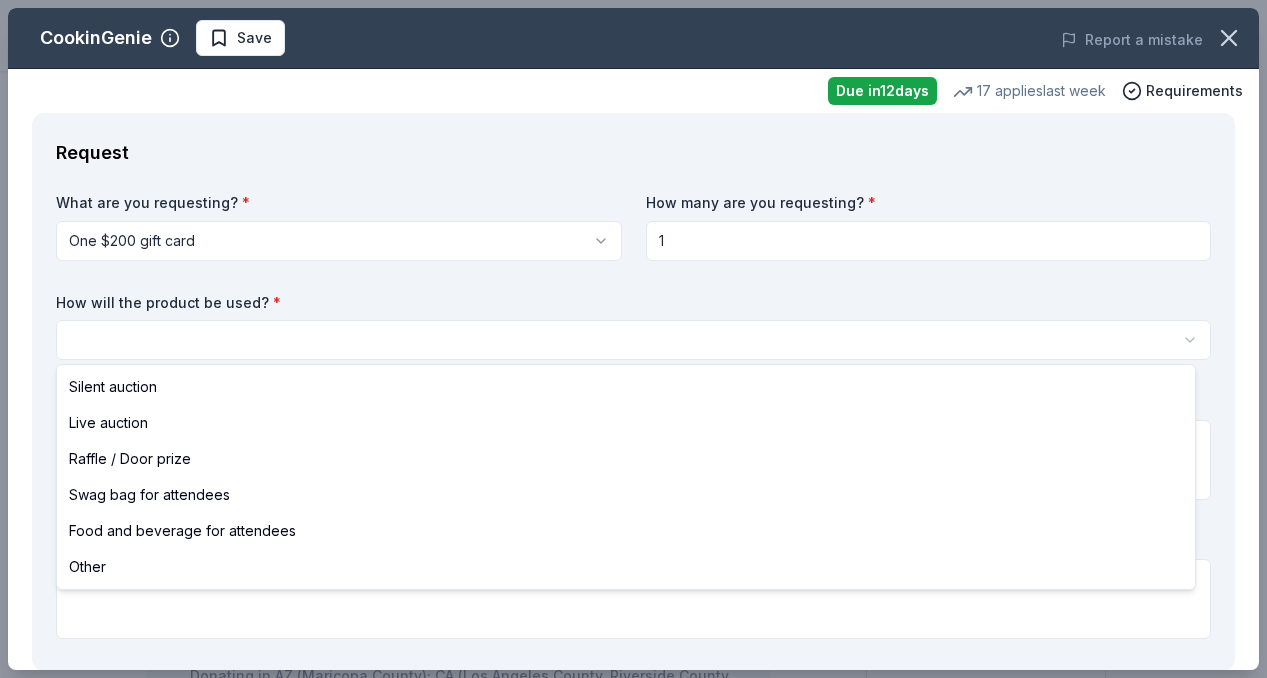 select on "raffleDoorPrize" 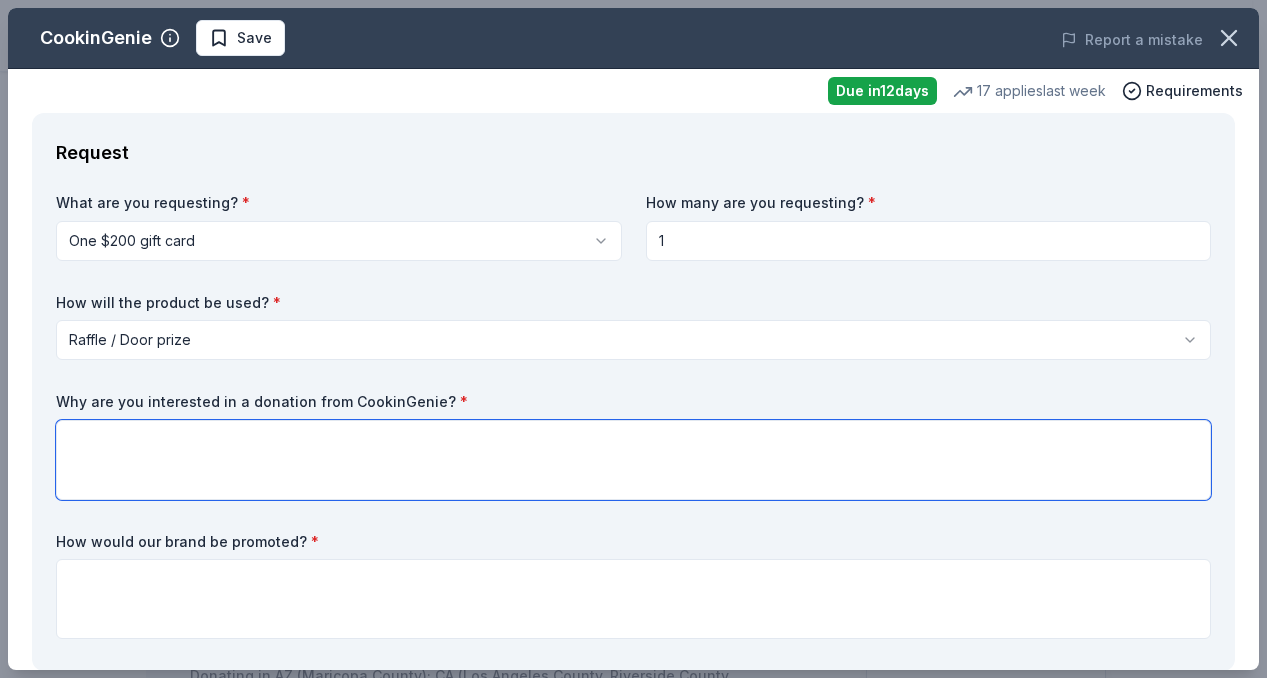 click at bounding box center [633, 460] 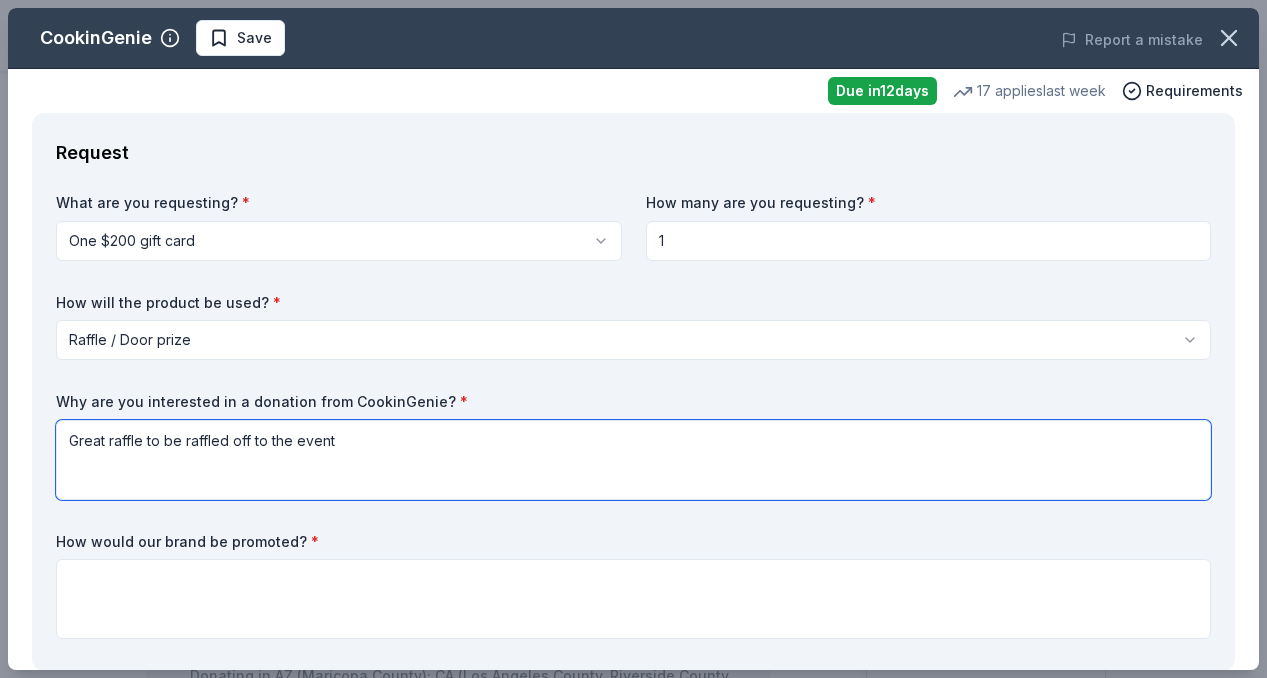 click on "Great raffle to be raffled off to the event" at bounding box center (633, 460) 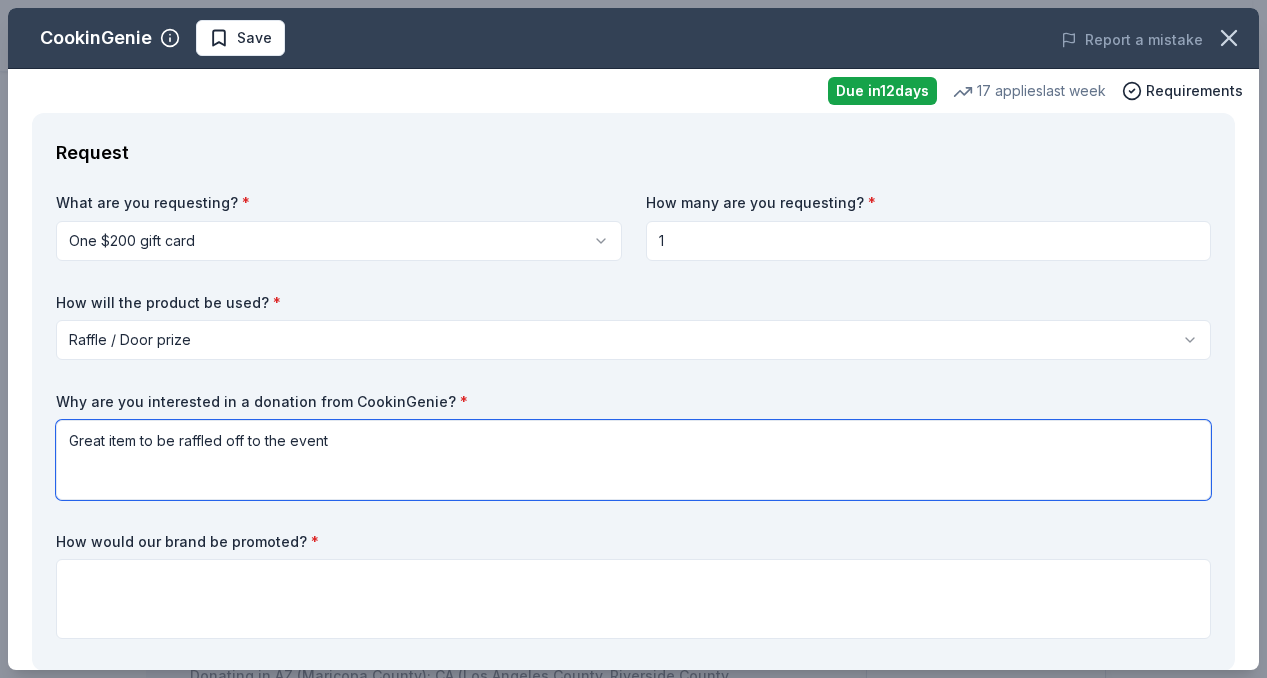click on "Great item to be raffled off to the event" at bounding box center (633, 460) 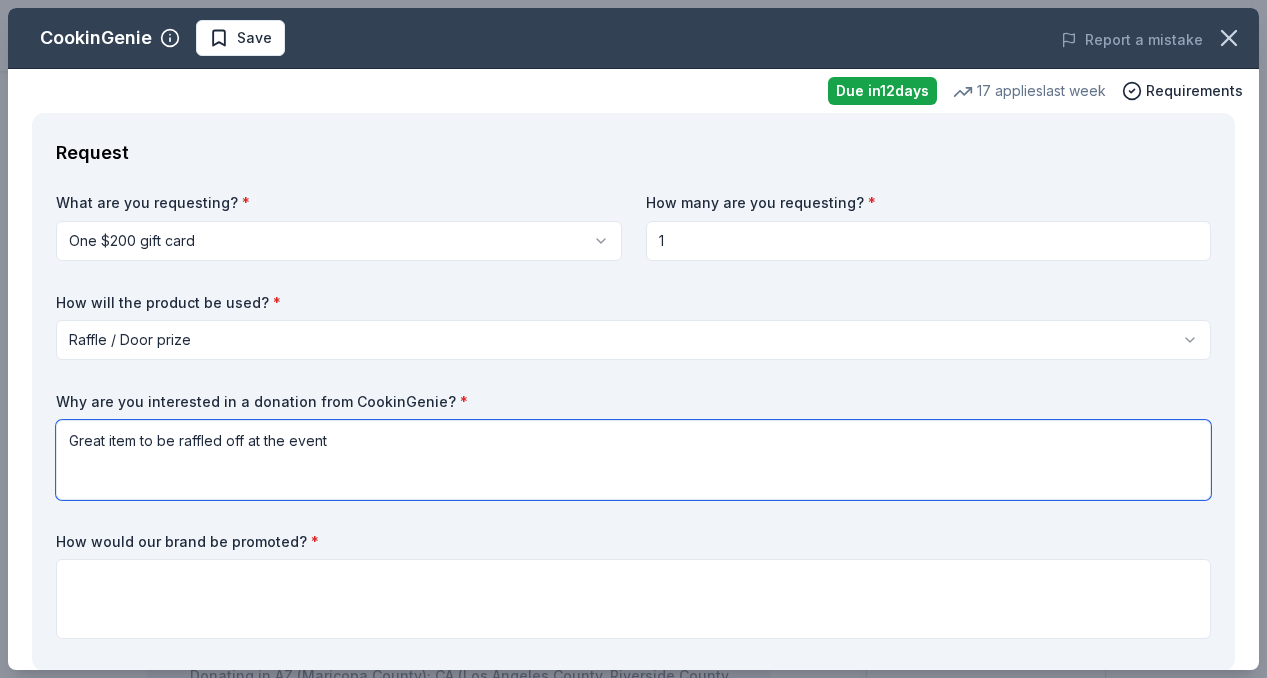 click on "Great item to be raffled off at the event" at bounding box center (633, 460) 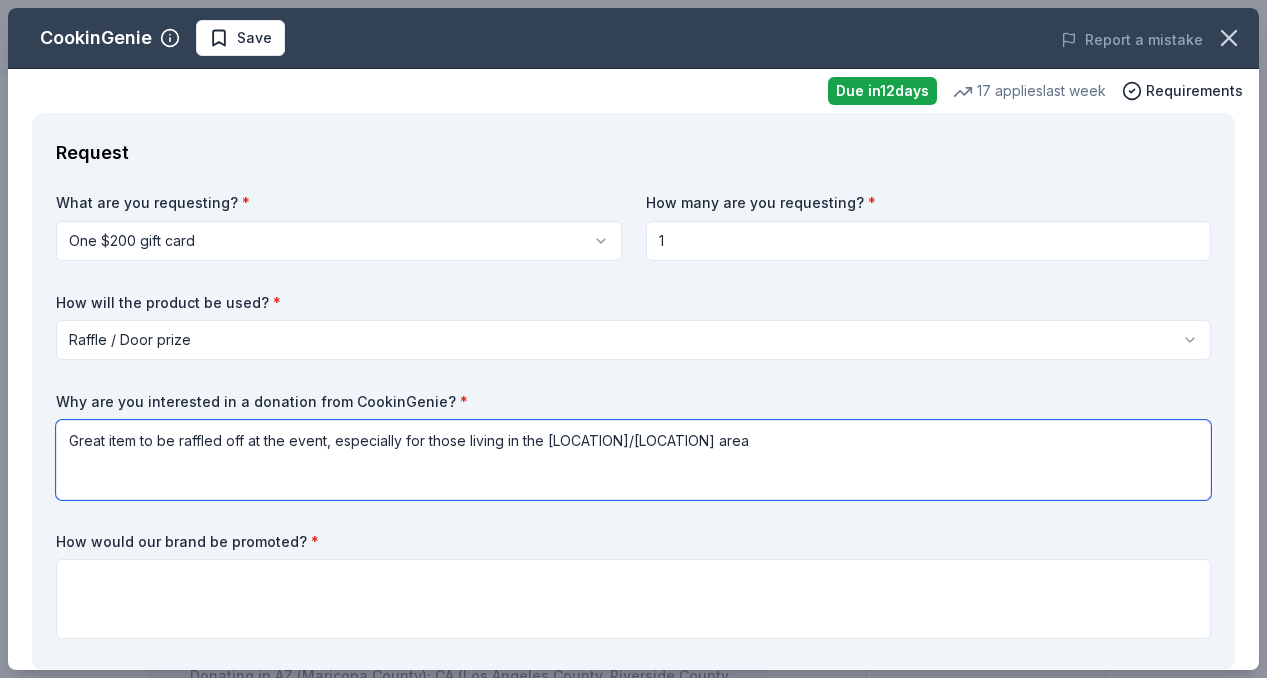type on "Great item to be raffled off at the event, especially for those living in the [LOCATION]/[LOCATION] area" 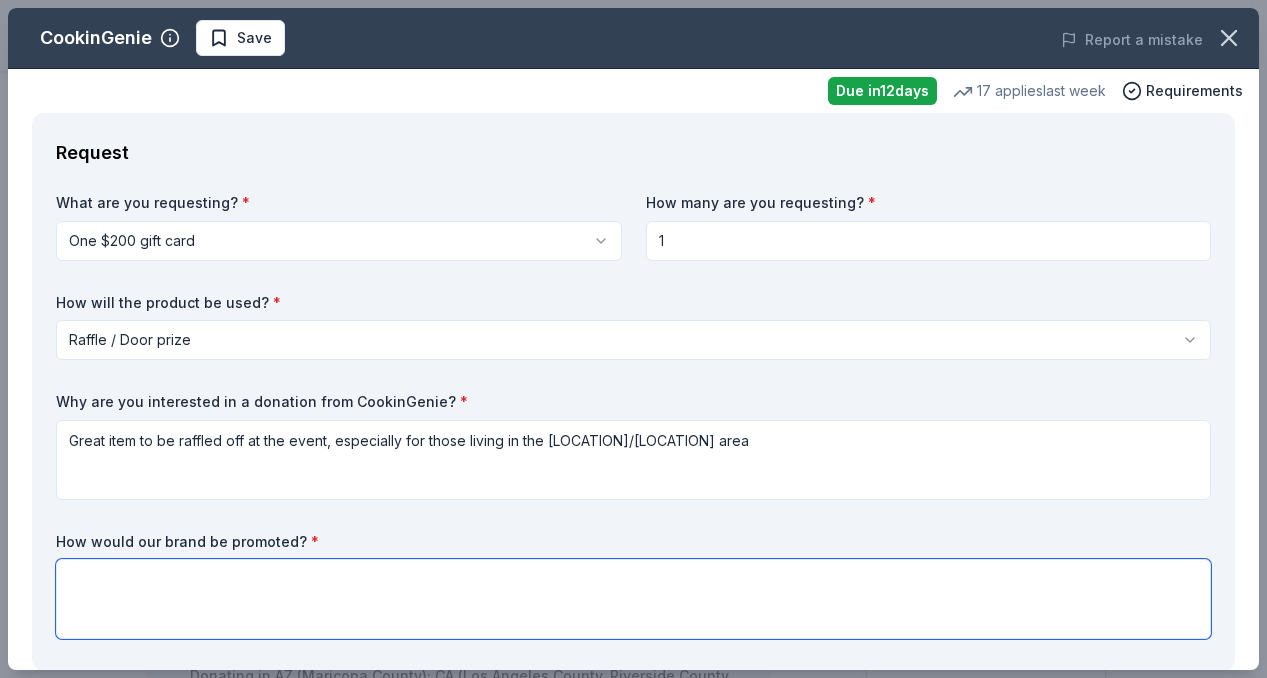 click at bounding box center [633, 599] 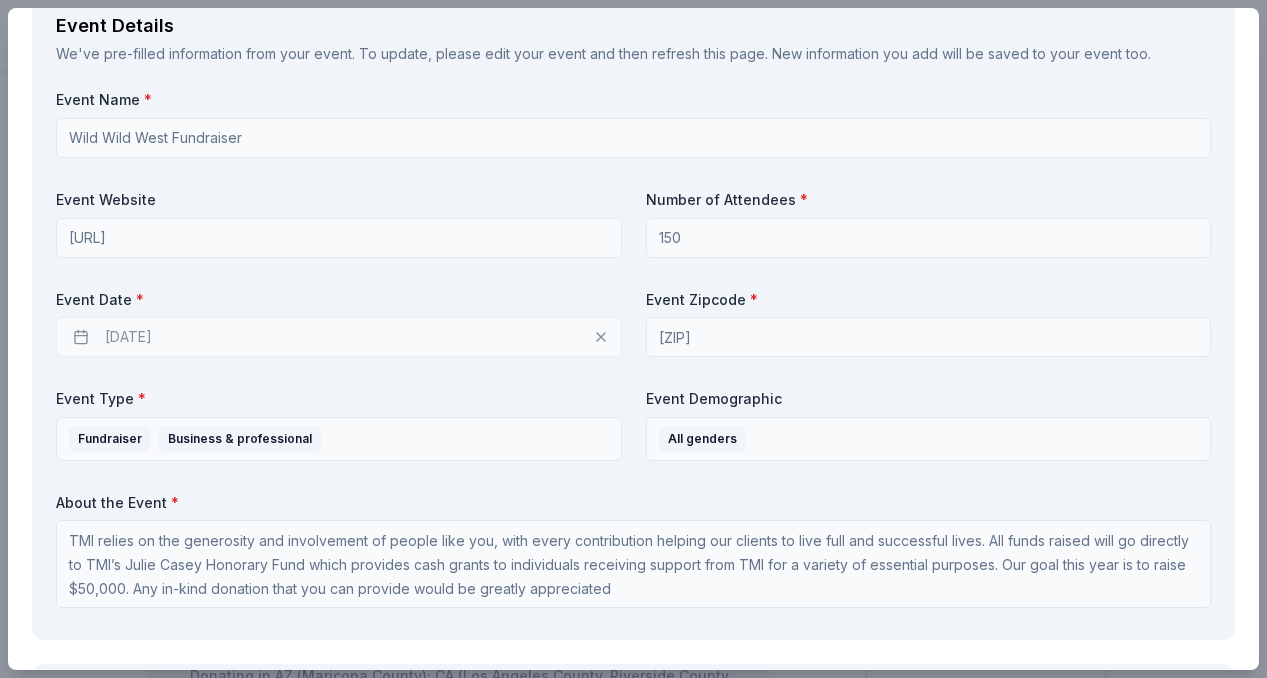 scroll, scrollTop: 726, scrollLeft: 0, axis: vertical 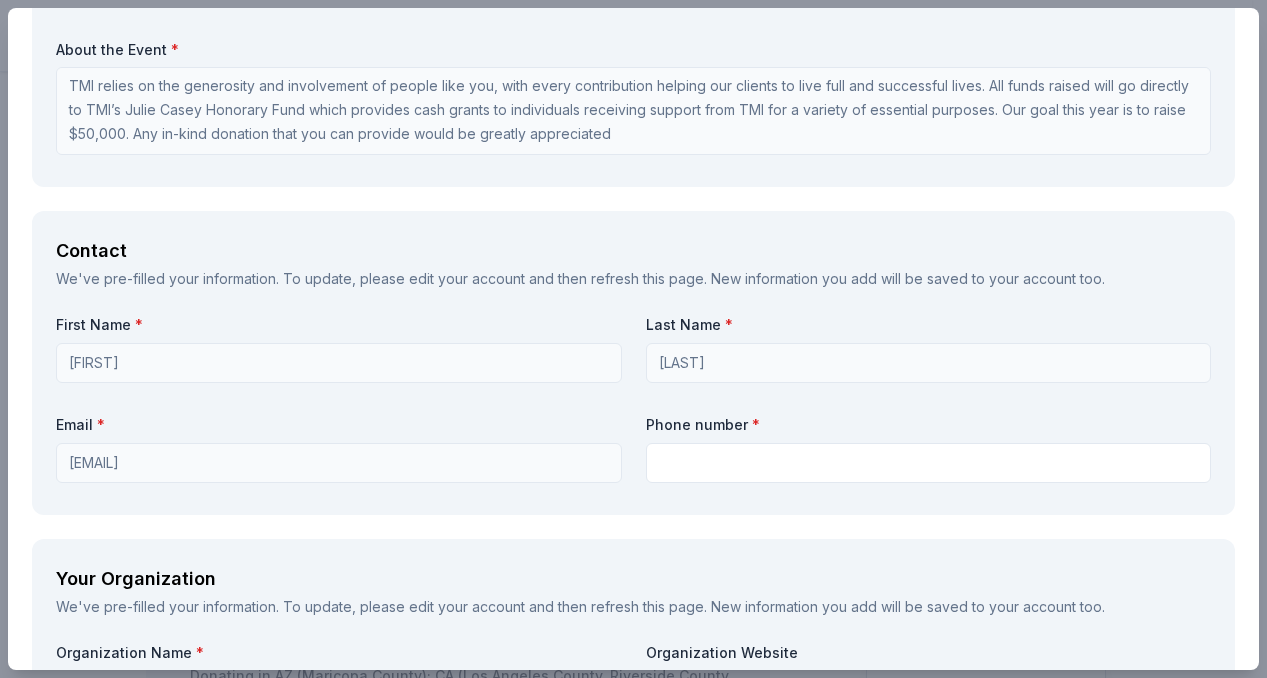 type on "Program, table signage, step and Repeat banner and on our social media platforms promoting our gala" 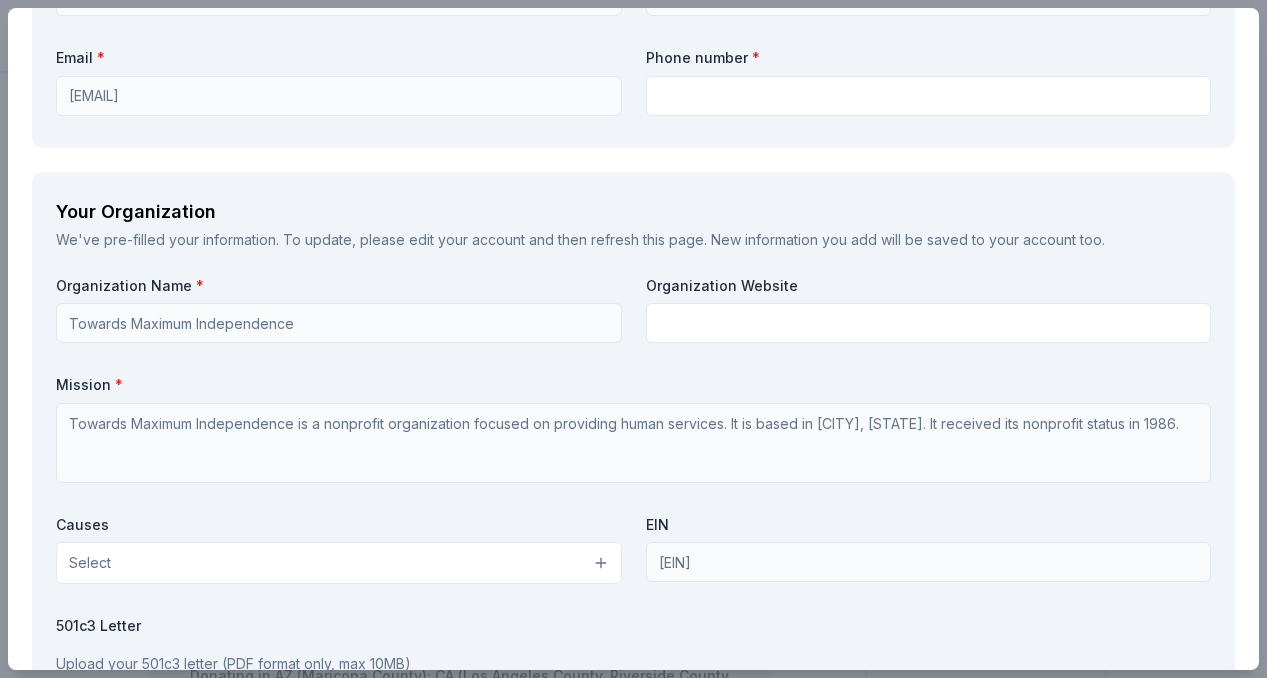 scroll, scrollTop: 1530, scrollLeft: 0, axis: vertical 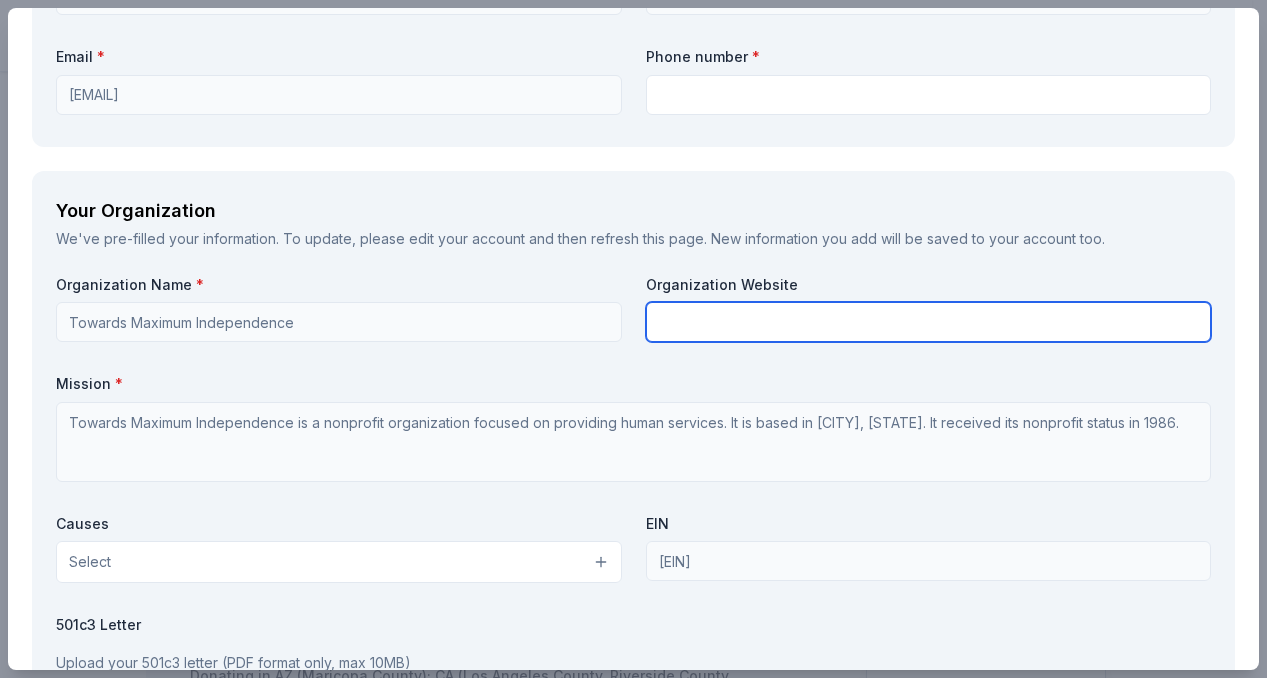 click at bounding box center [929, 322] 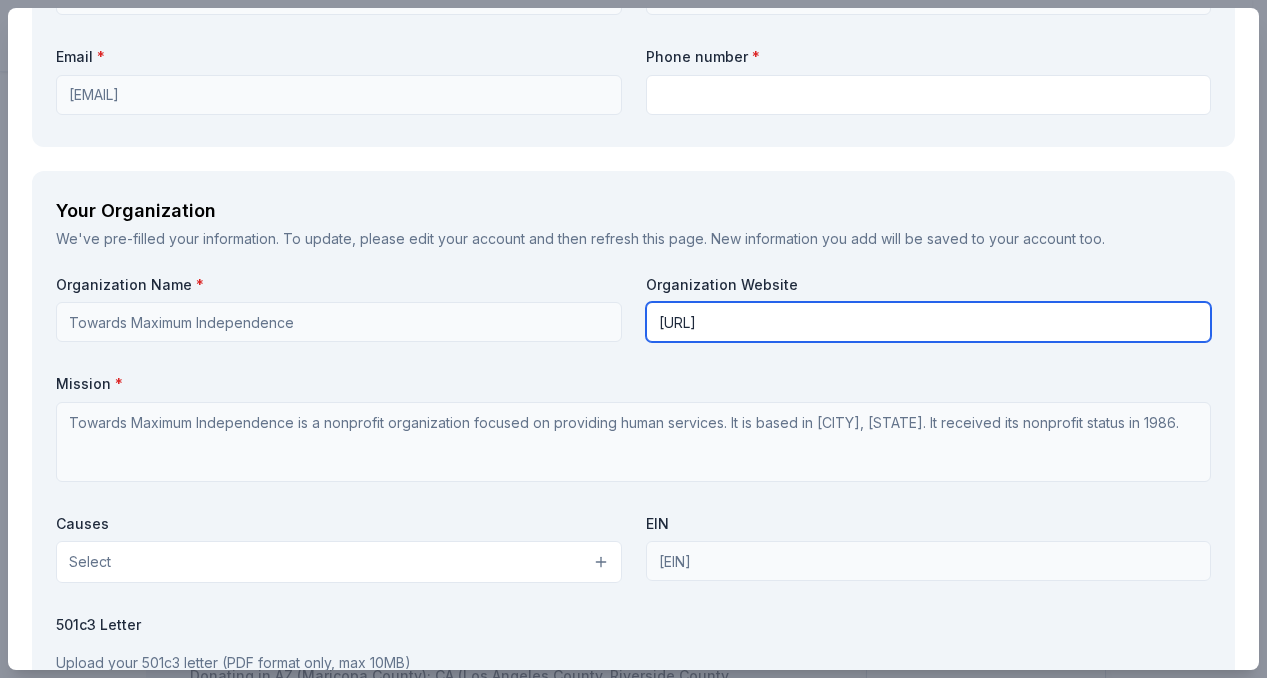 type on "[URL]" 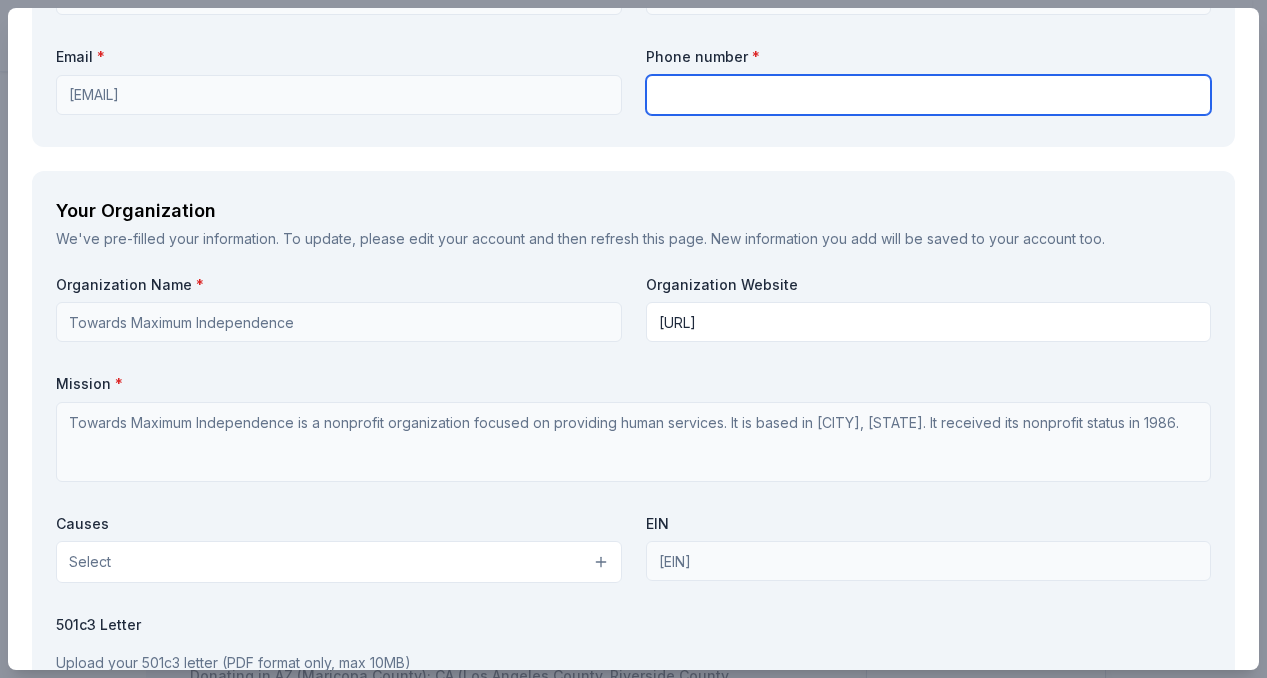 click at bounding box center [929, 95] 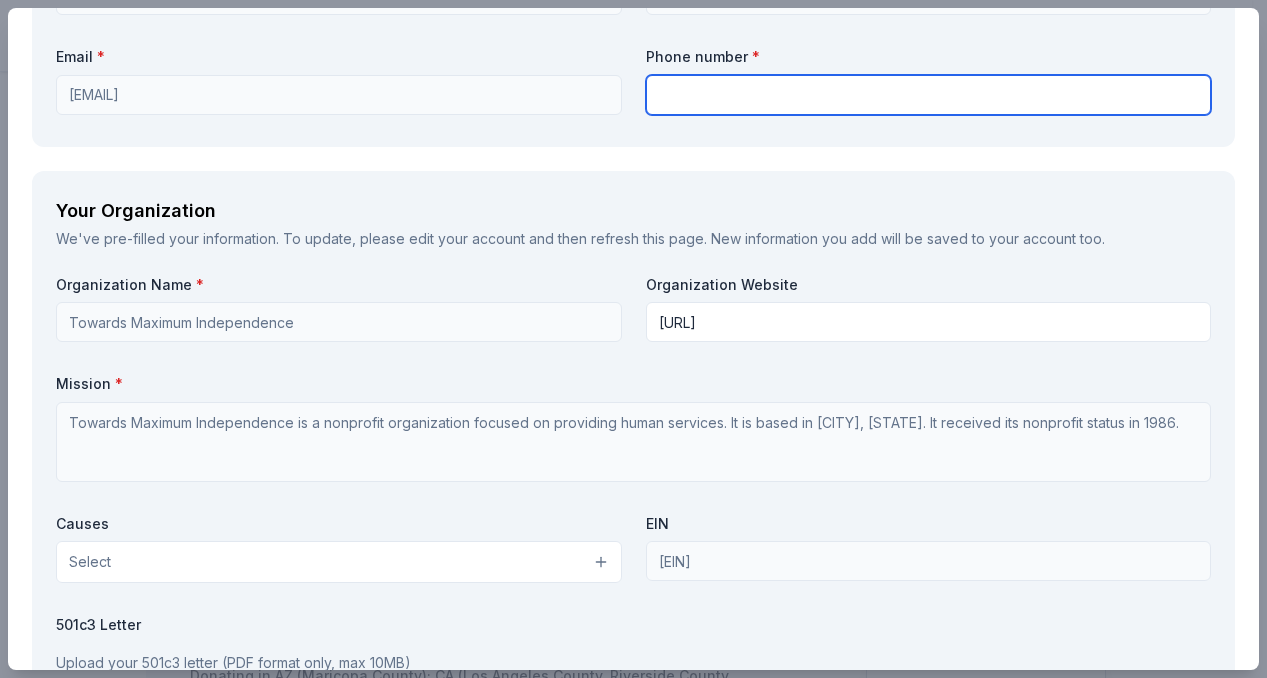 type on "[PHONE]" 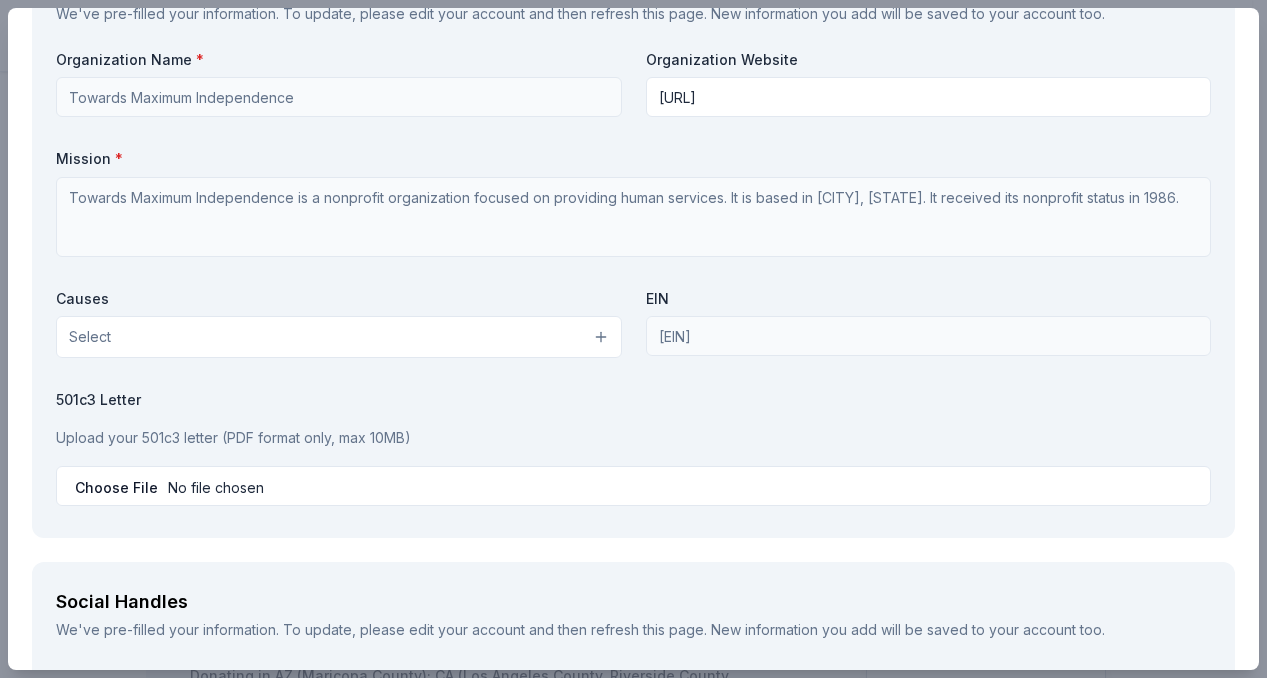 scroll, scrollTop: 1778, scrollLeft: 0, axis: vertical 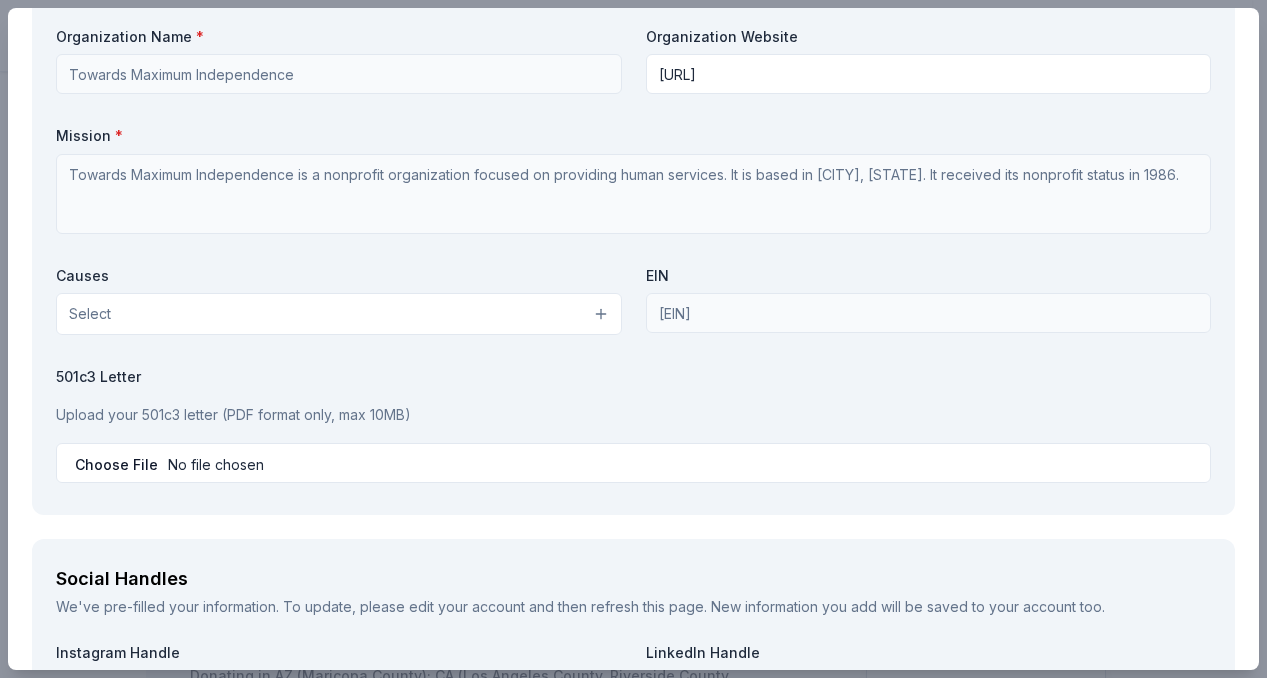 click on "Select" at bounding box center [339, 314] 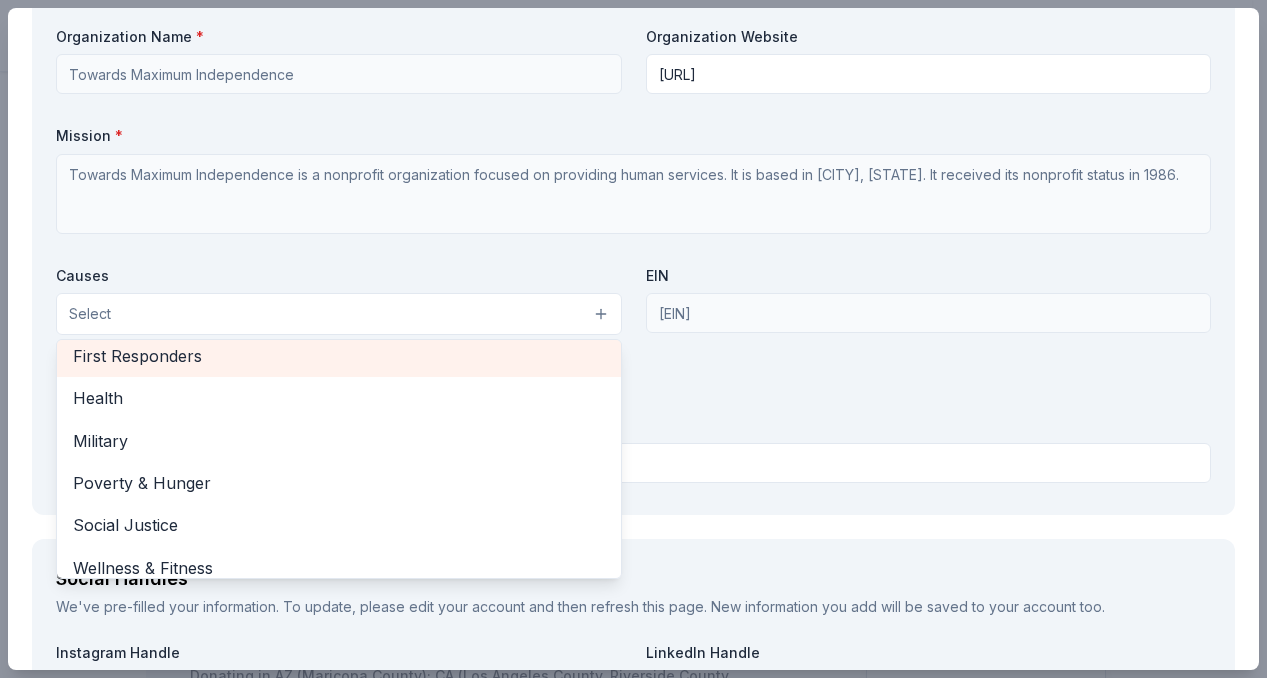 scroll, scrollTop: 279, scrollLeft: 0, axis: vertical 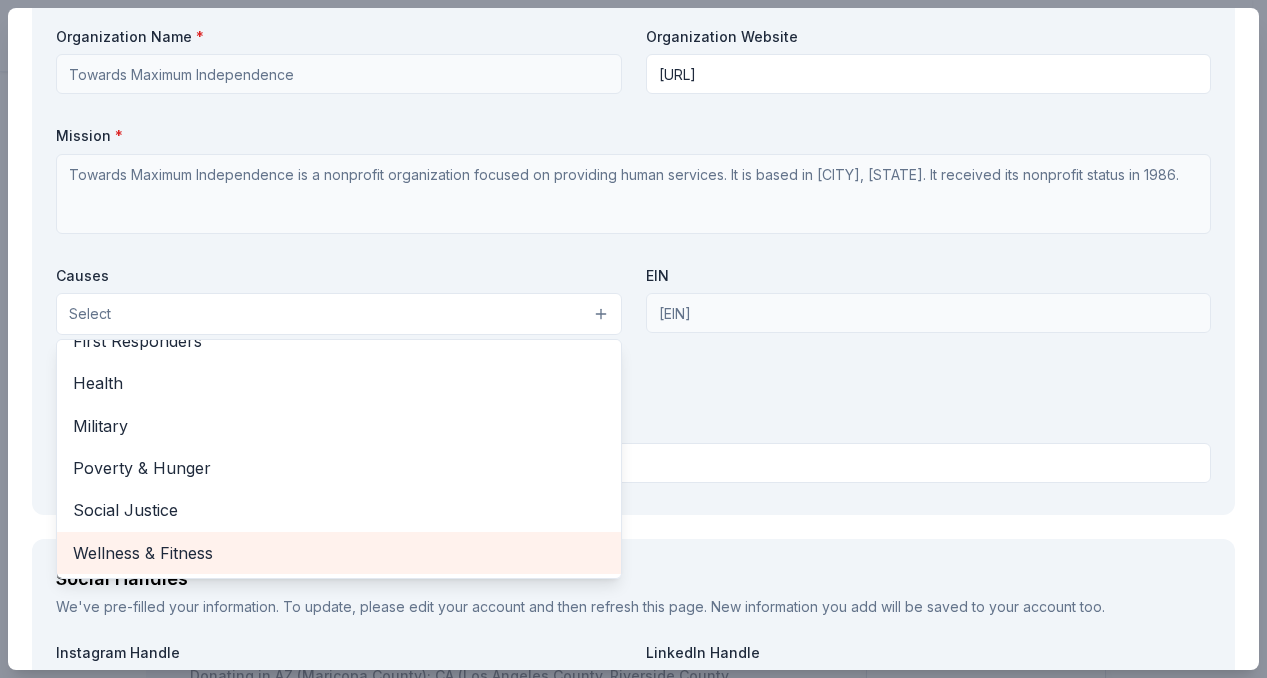 click on "Wellness & Fitness" at bounding box center [339, 553] 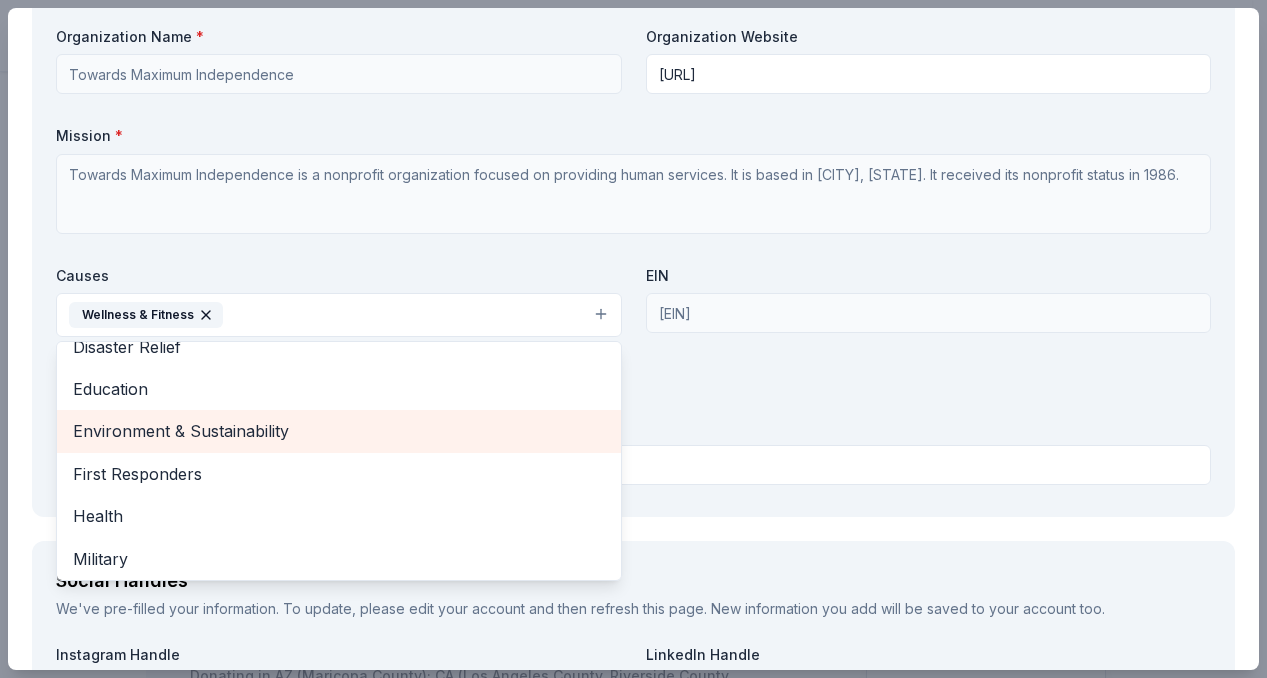 scroll, scrollTop: 157, scrollLeft: 0, axis: vertical 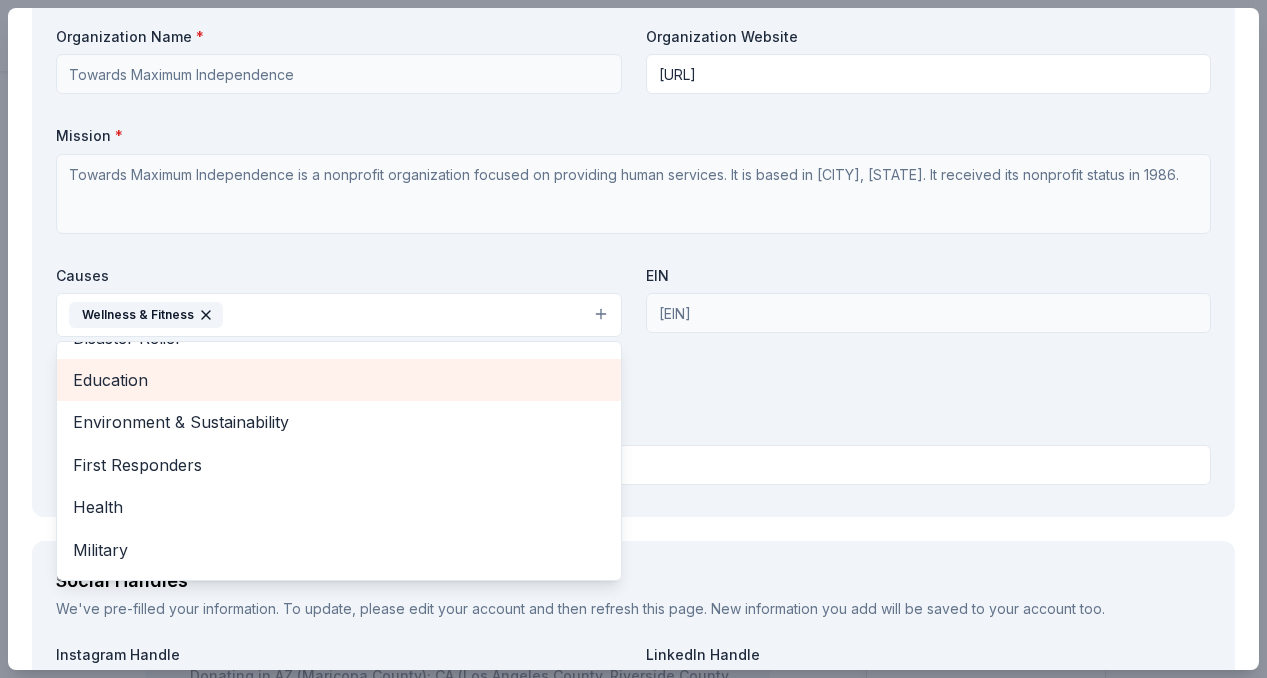 click on "Education" at bounding box center (339, 380) 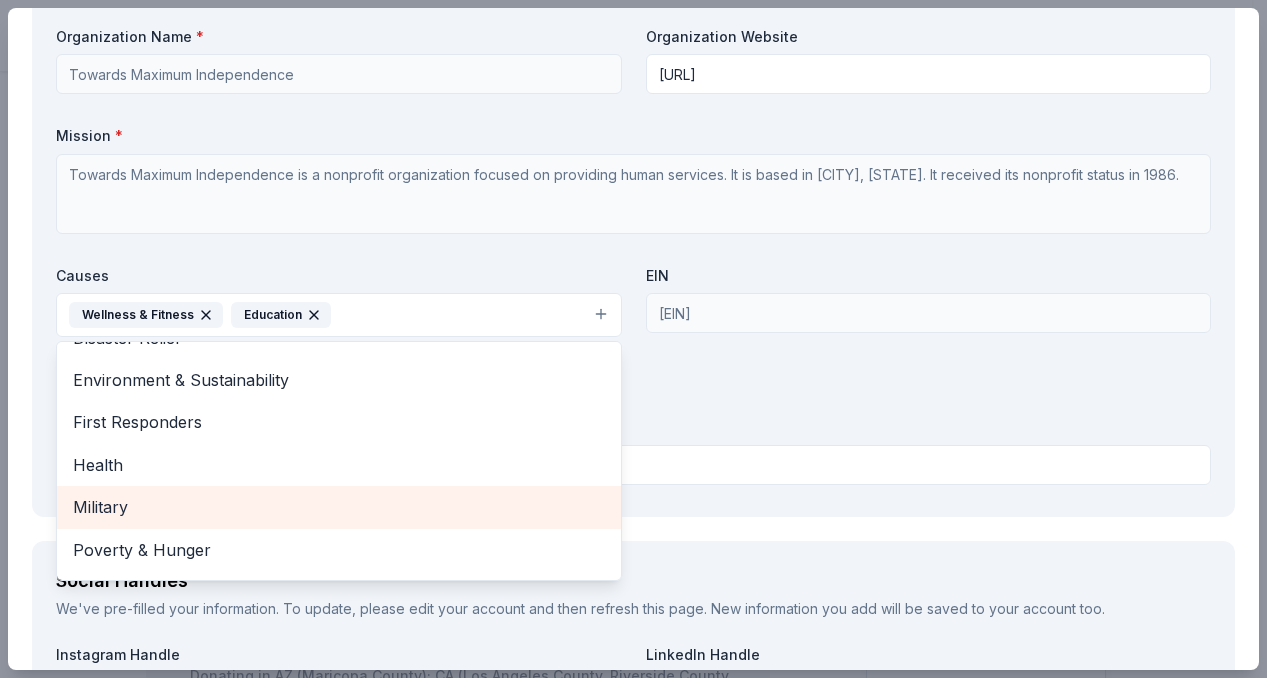 click on "Military" at bounding box center [339, 507] 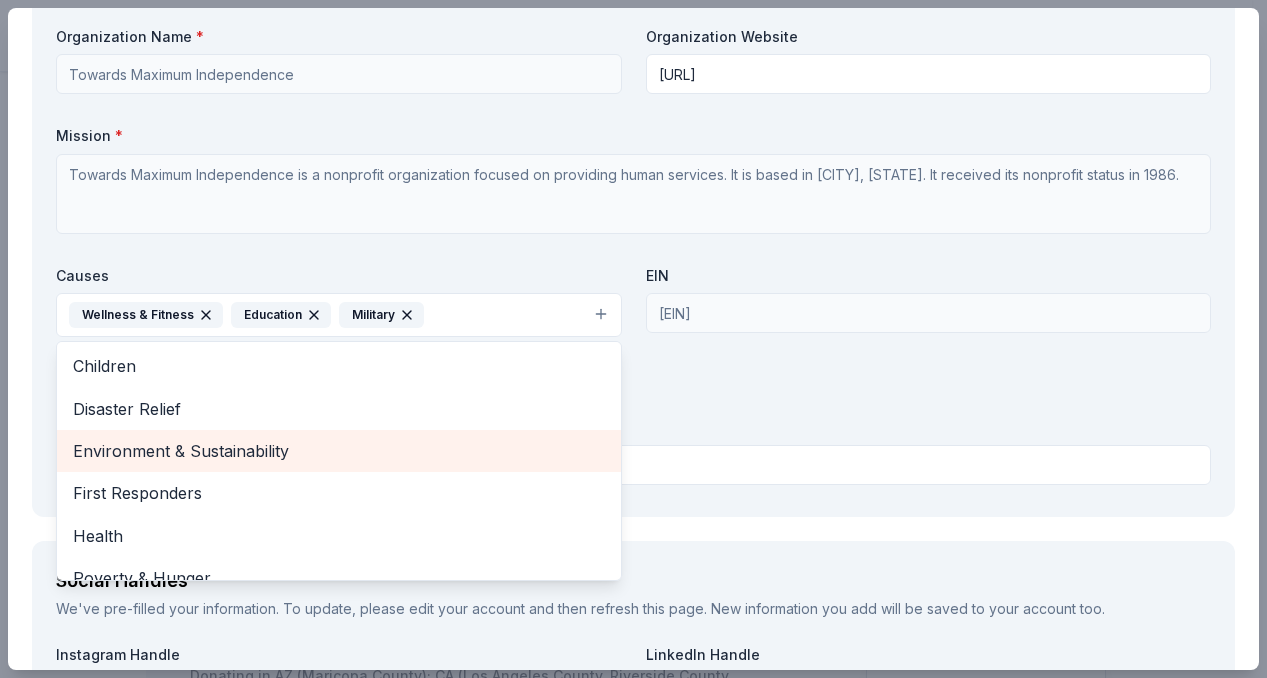 scroll, scrollTop: 0, scrollLeft: 0, axis: both 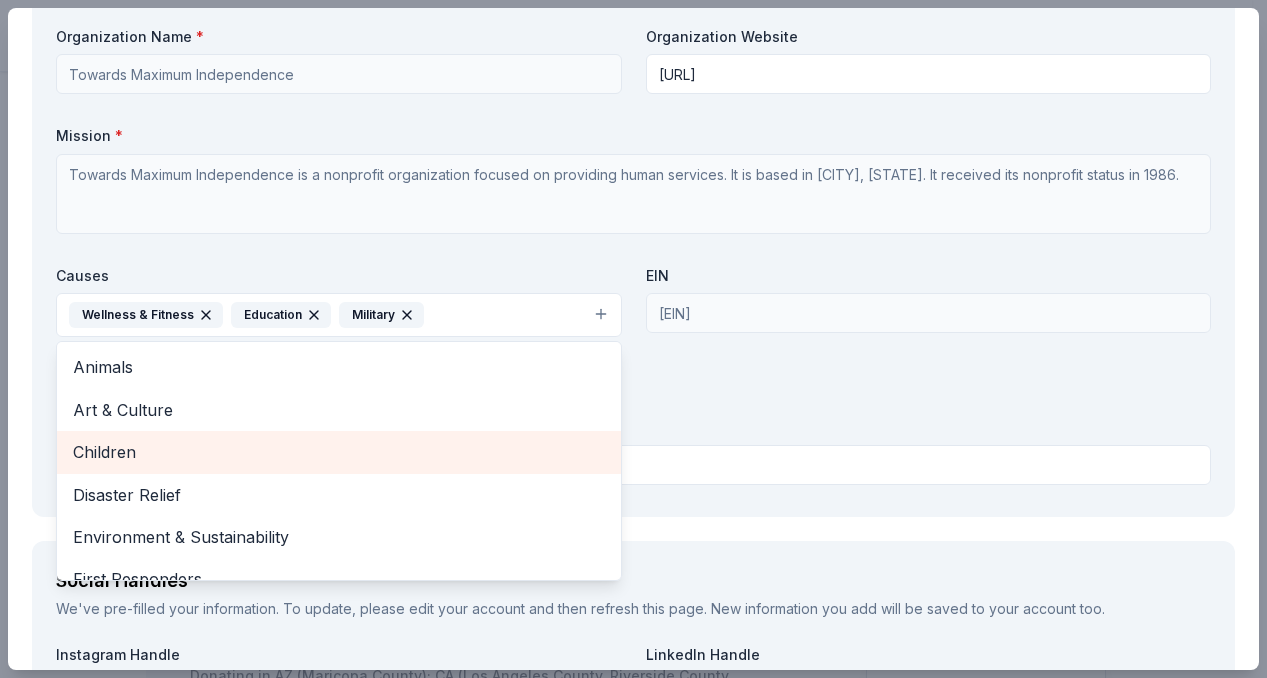 click on "Children" at bounding box center (339, 452) 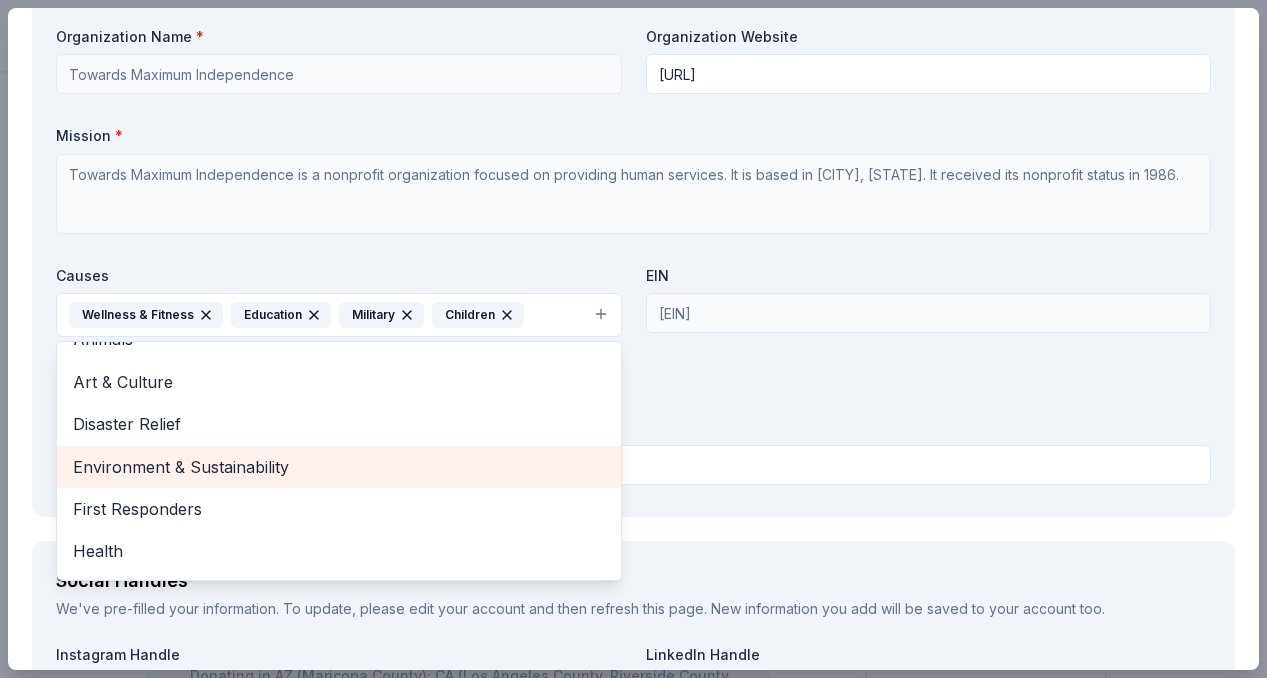 scroll, scrollTop: 29, scrollLeft: 0, axis: vertical 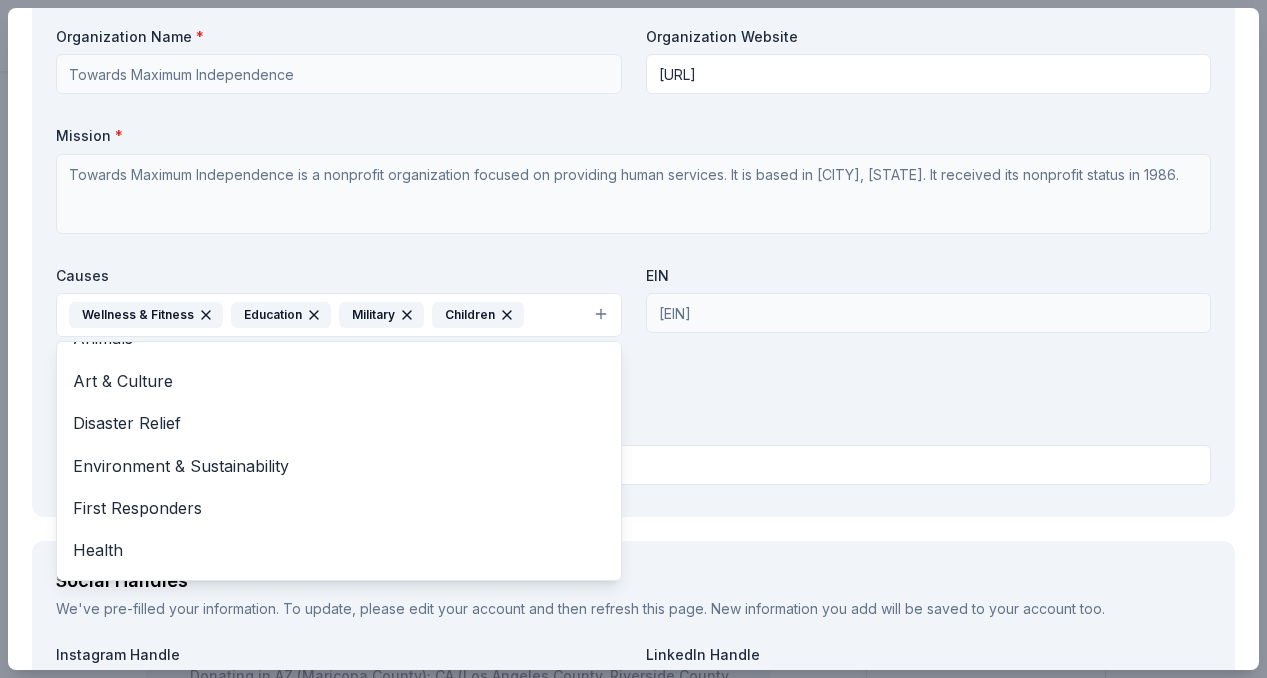 click on "Organization Name * Towards Maximum Independence Organization Website www.tmi-inc.org Mission * Towards Maximum Independence is a nonprofit organization focused on providing human services. It is based in [CITY], [STATE]. It received its nonprofit status in 1986. Causes Wellness & Fitness Education Military Children Animals Art & Culture Disaster Relief Environment & Sustainability First Responders Health Poverty & Hunger Social Justice EIN [EIN] 501c3 Letter Upload your 501c3 letter (PDF format only, max 10MB)" at bounding box center [633, 260] 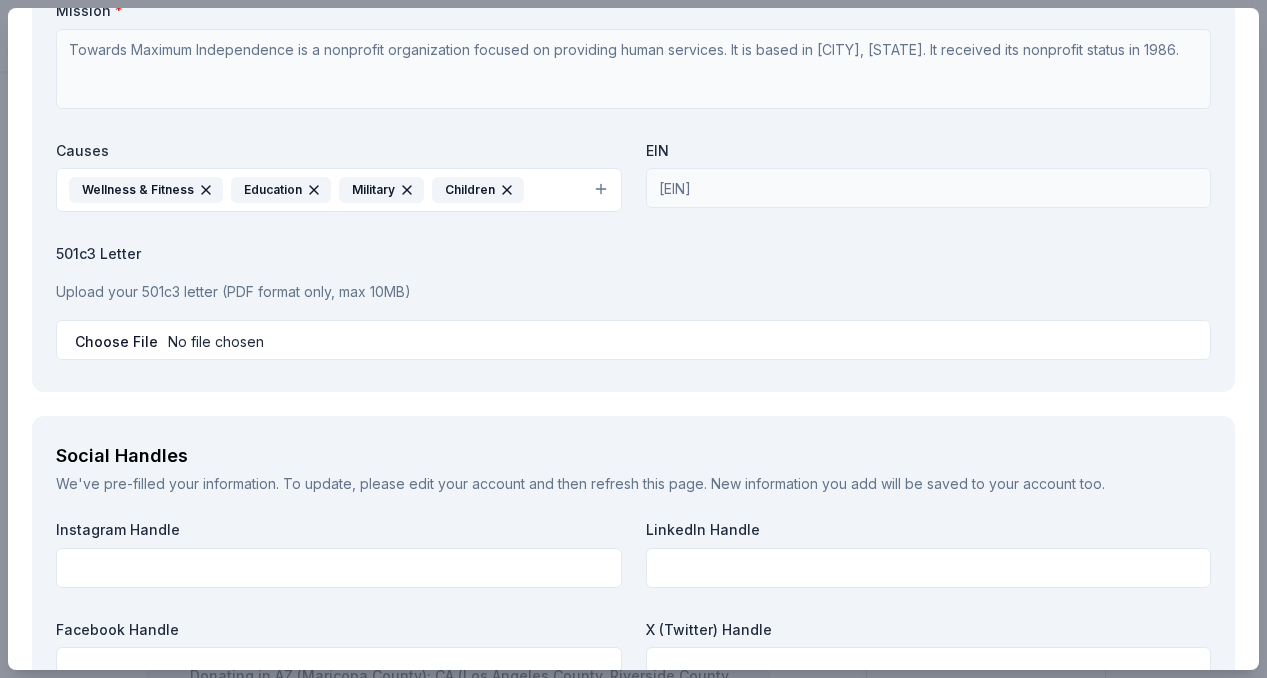 scroll, scrollTop: 2103, scrollLeft: 0, axis: vertical 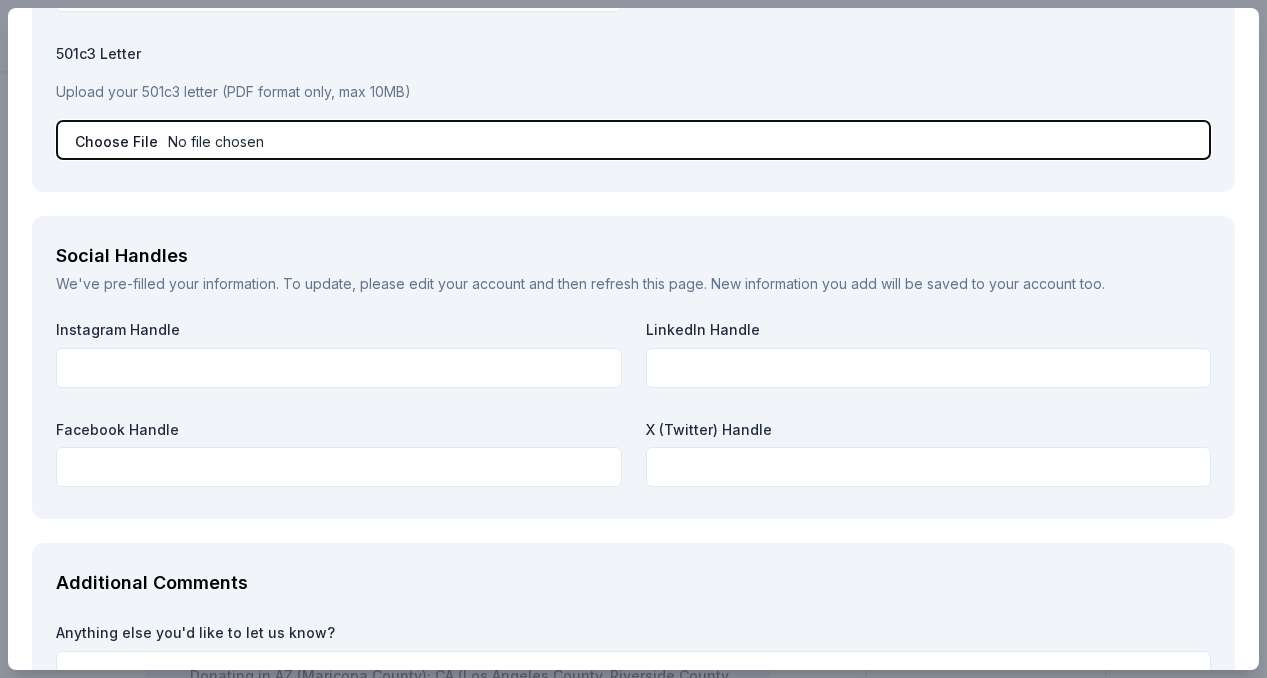 click at bounding box center [633, 140] 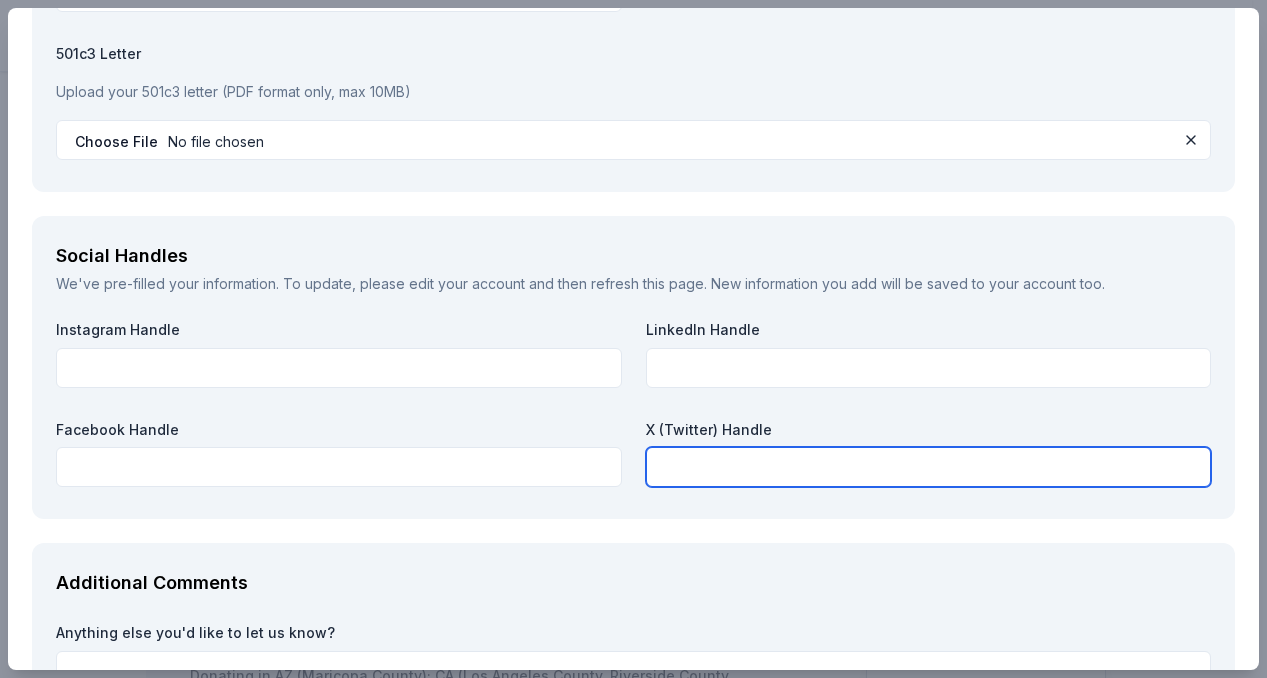 click at bounding box center [929, 467] 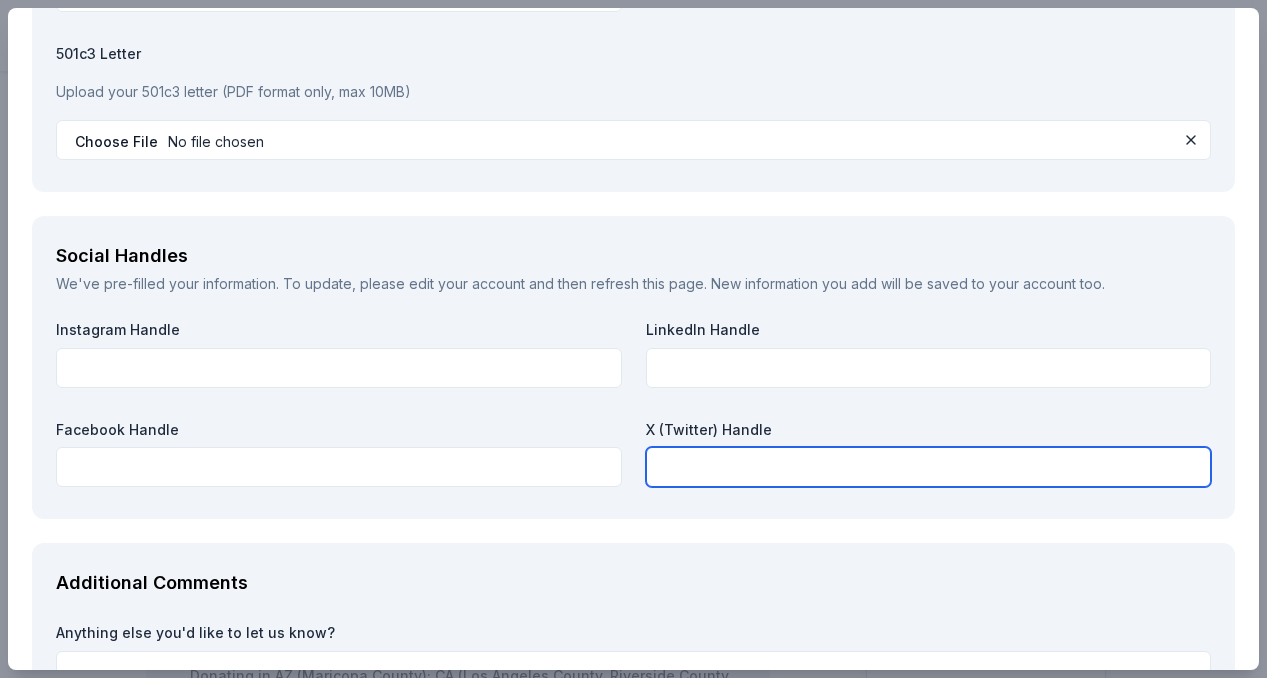 paste on "https://x.com/TMIorg" 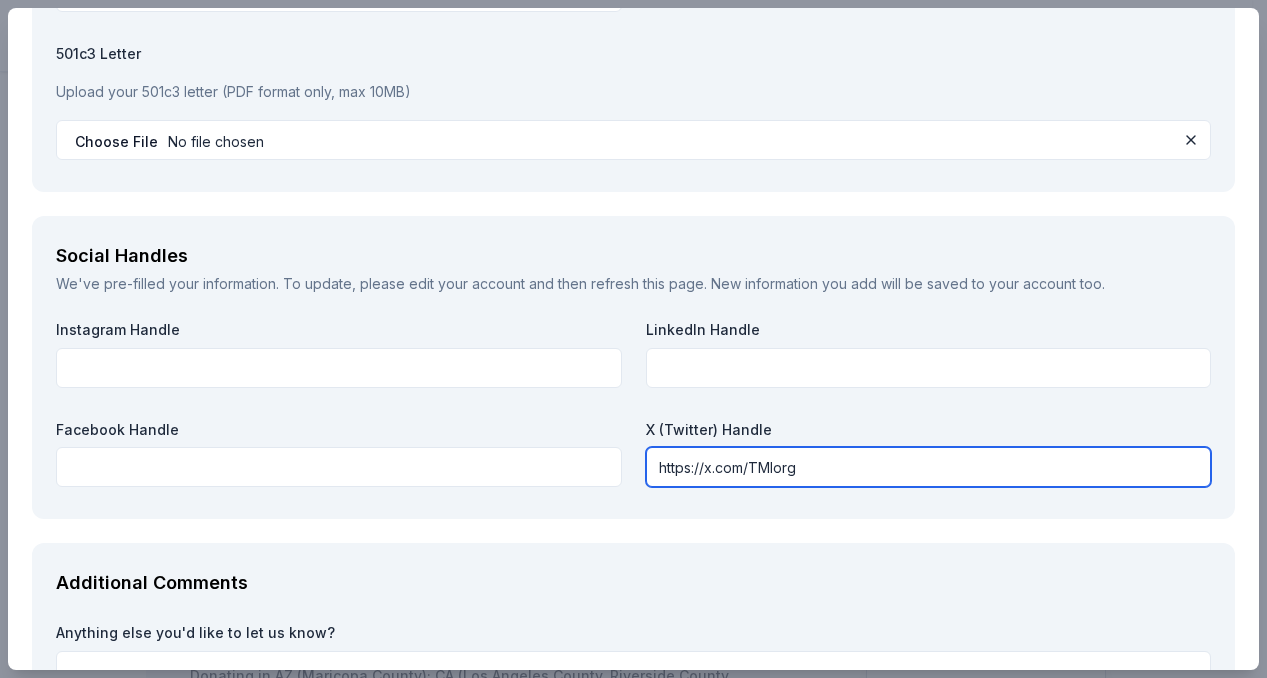 type on "https://x.com/TMIorg" 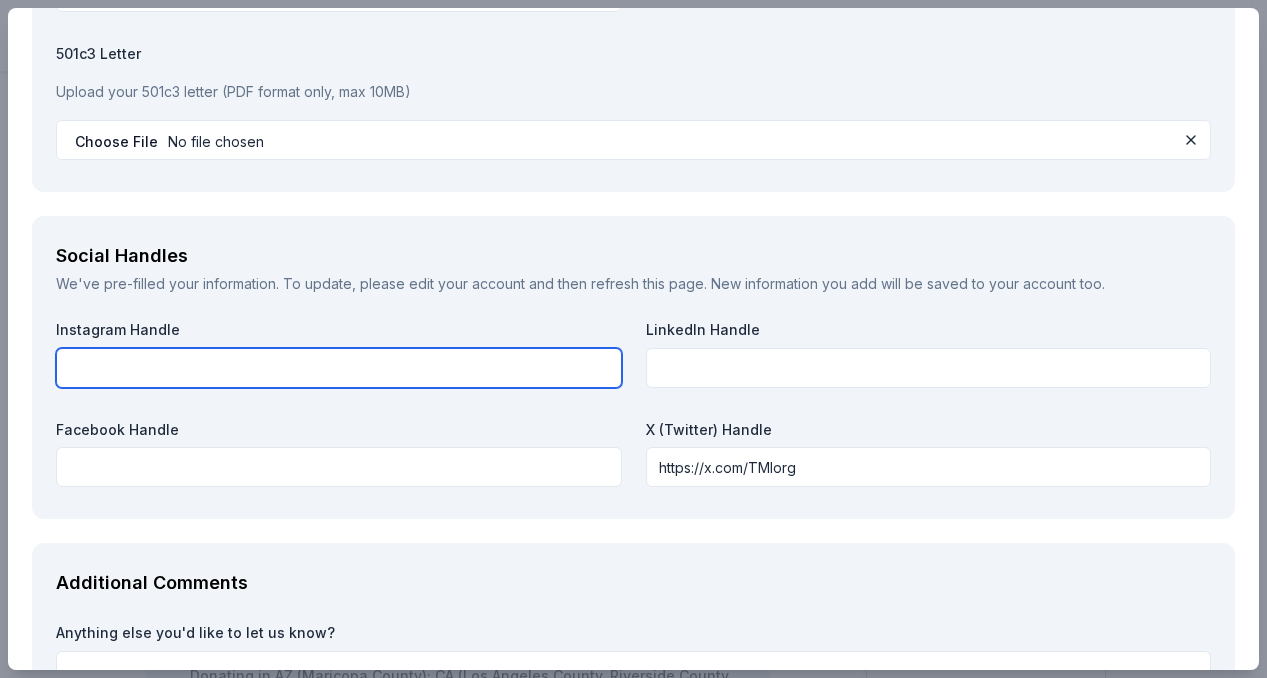 click at bounding box center [339, 368] 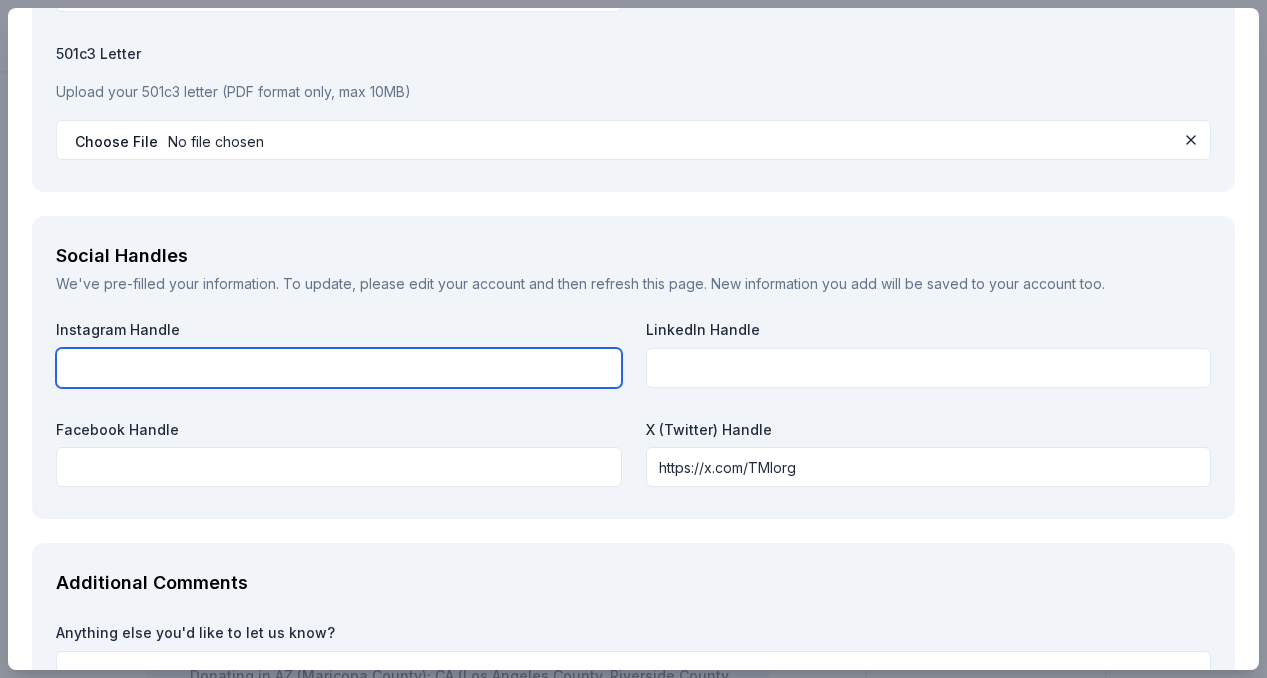 paste on "https://www.instagram.com/towardmaximumindependence/" 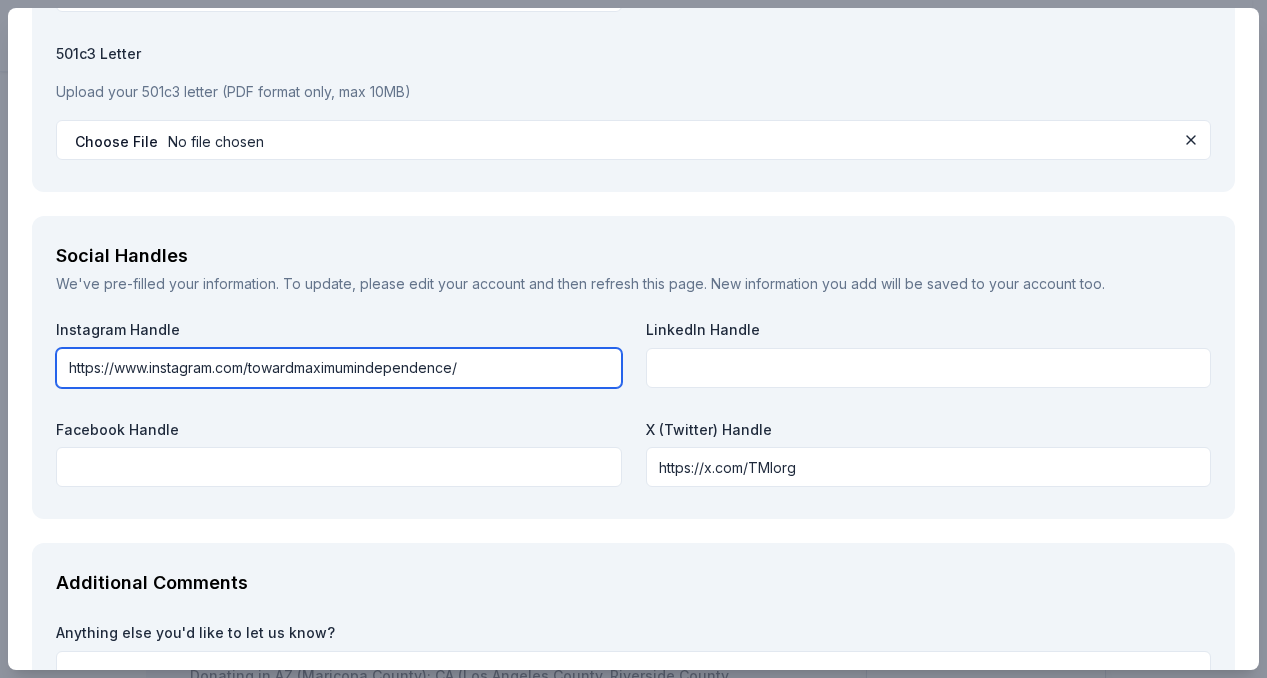 type on "https://www.instagram.com/towardmaximumindependence/" 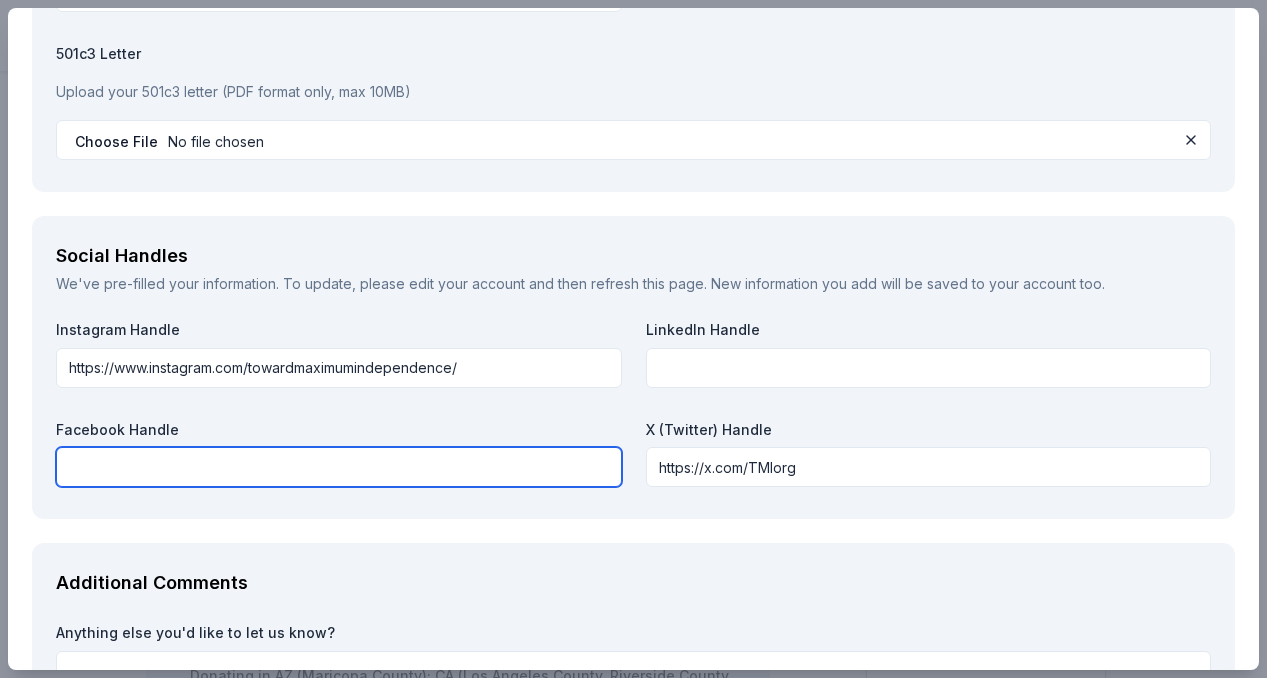 click at bounding box center (339, 467) 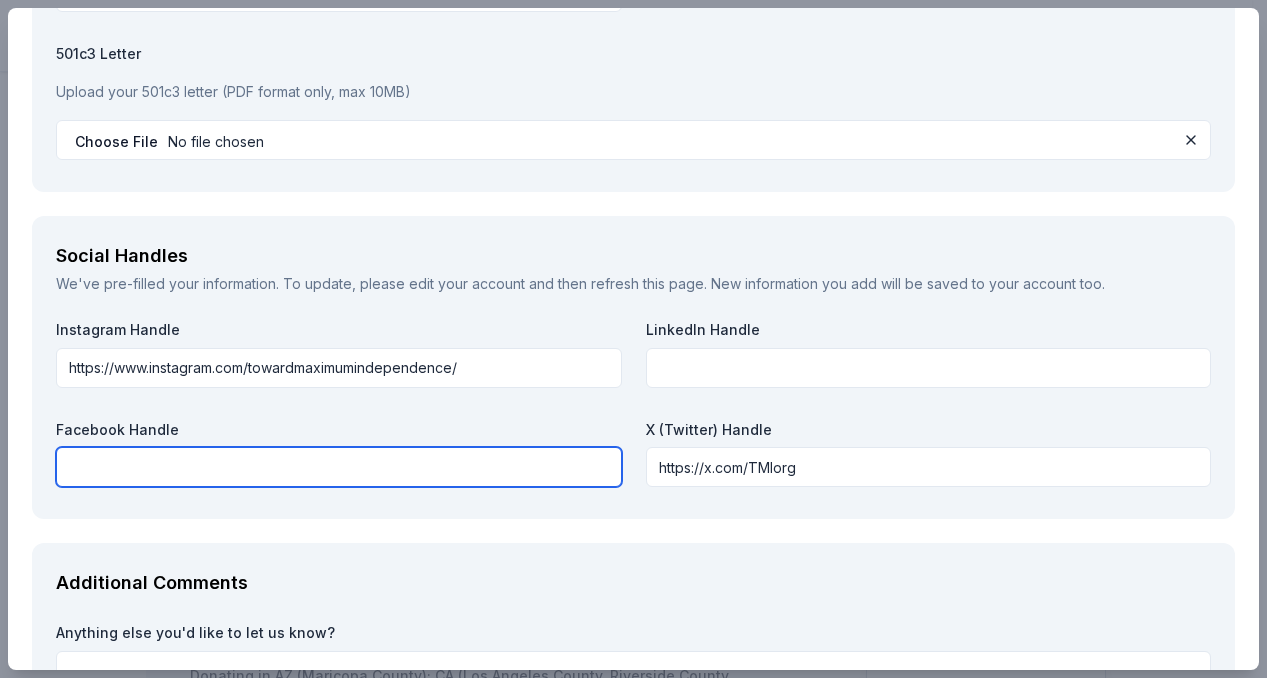 click at bounding box center [339, 467] 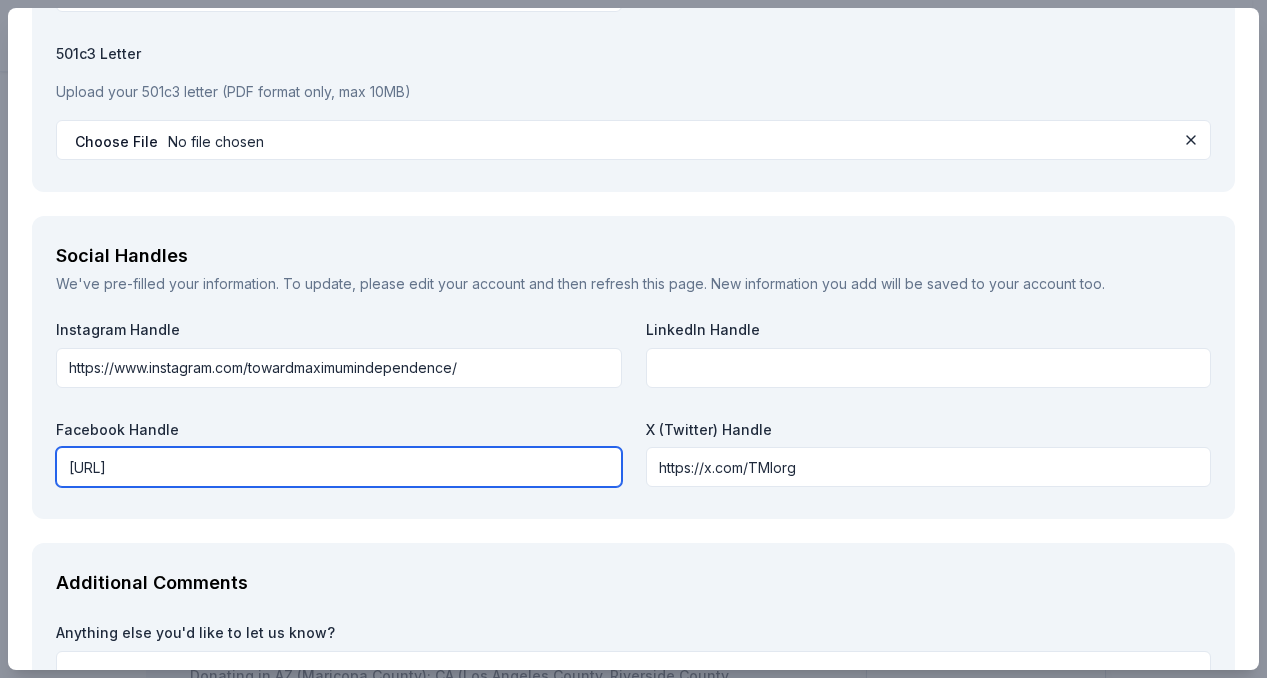 type on "[URL]" 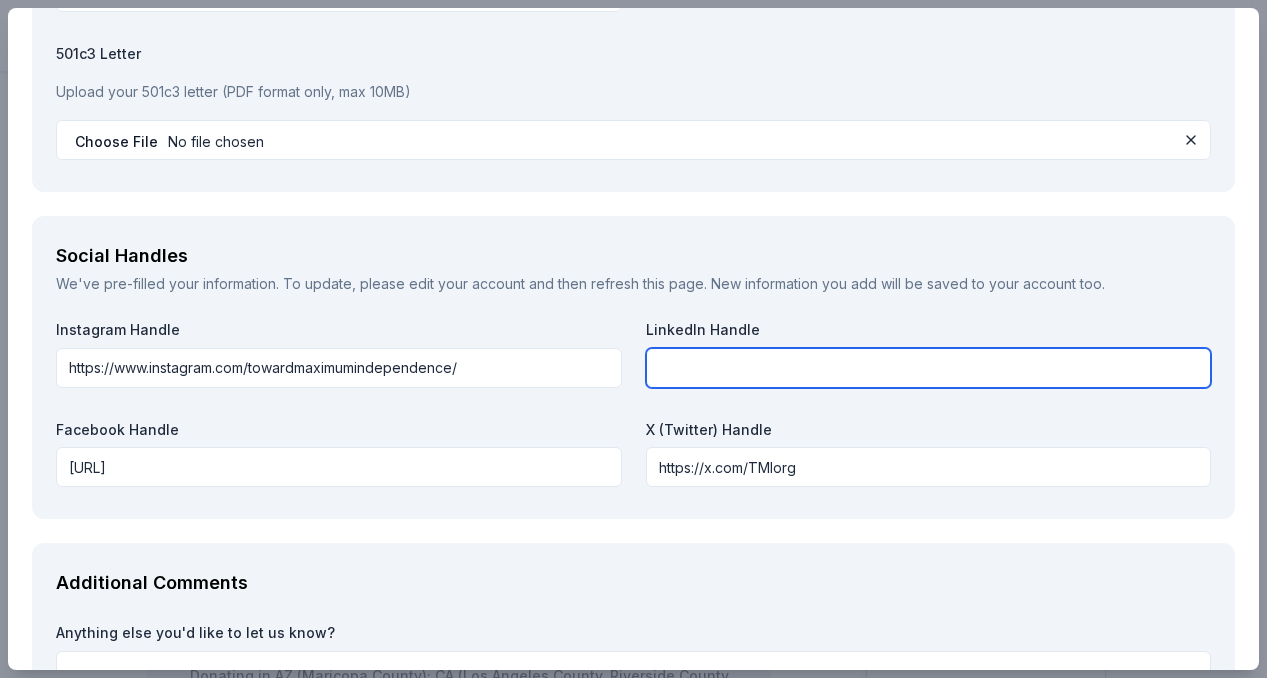 click at bounding box center [929, 368] 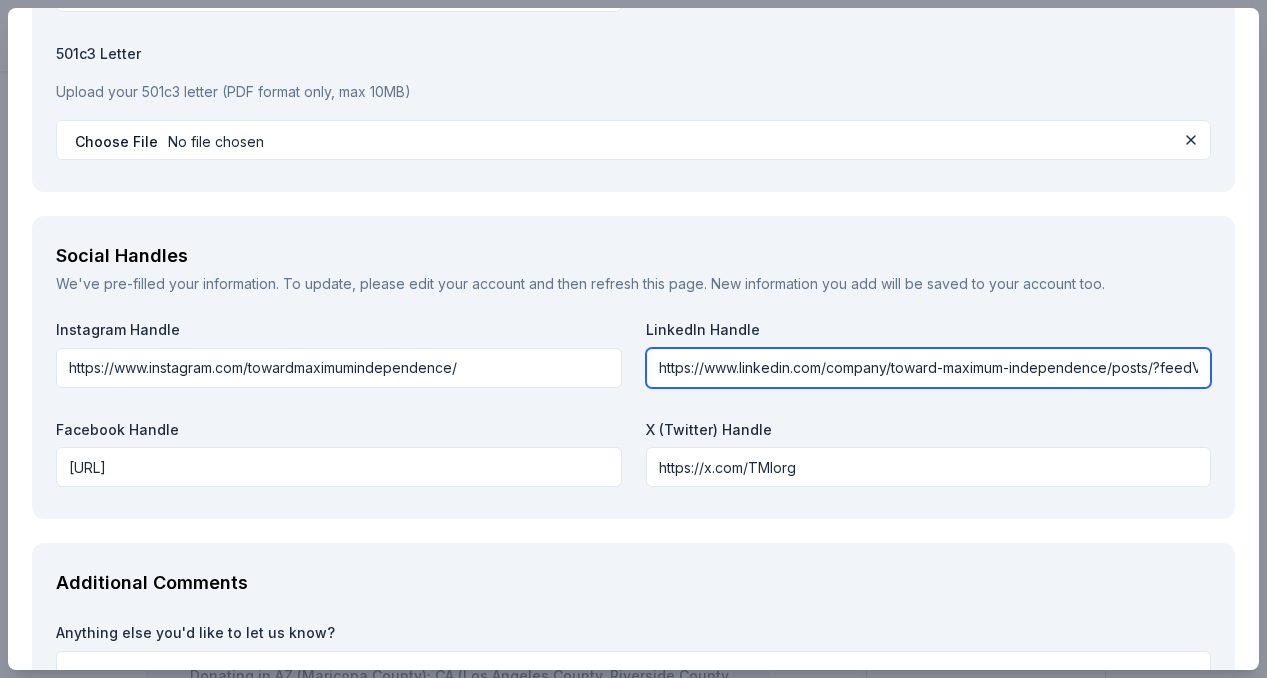 scroll, scrollTop: 0, scrollLeft: 63, axis: horizontal 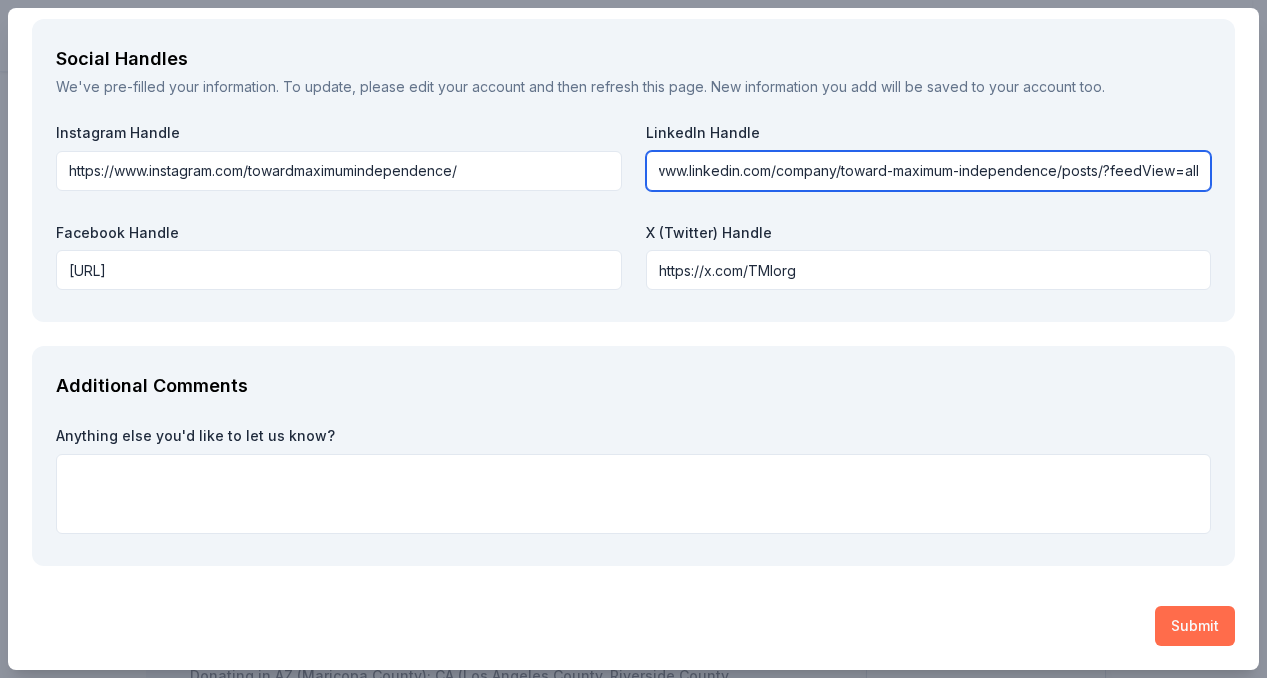 type on "https://www.linkedin.com/company/toward-maximum-independence/posts/?feedView=all" 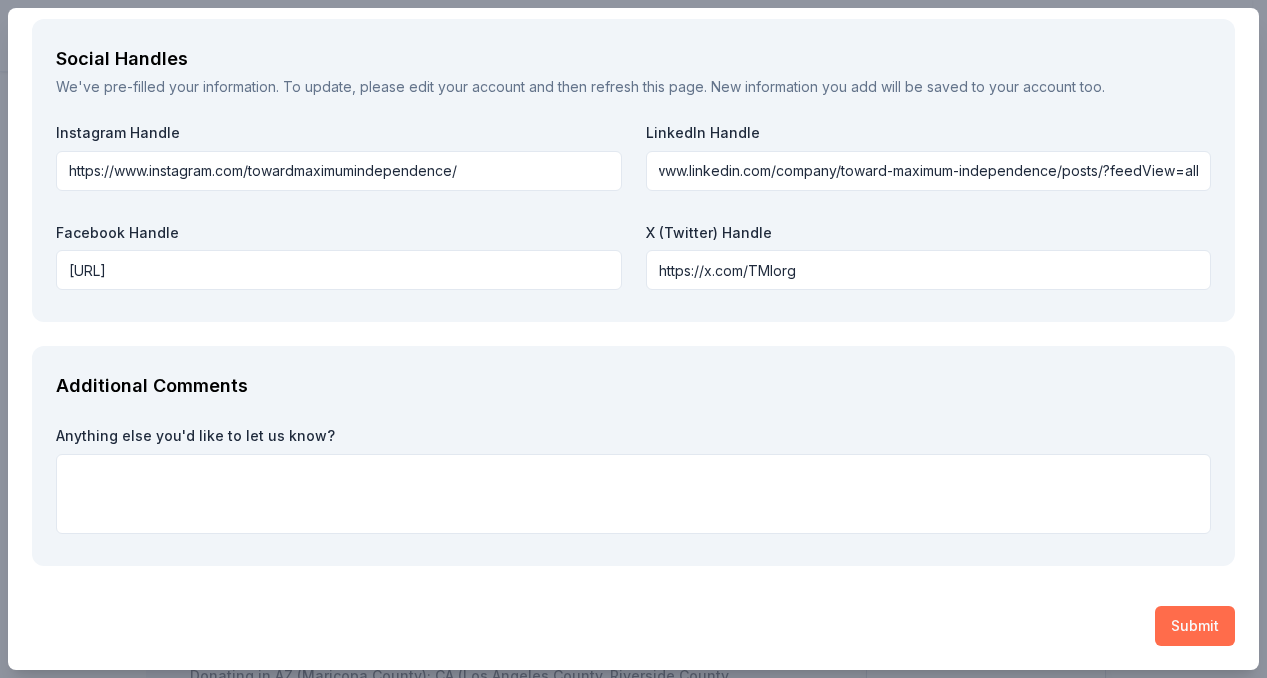 click on "Submit" at bounding box center [1195, 626] 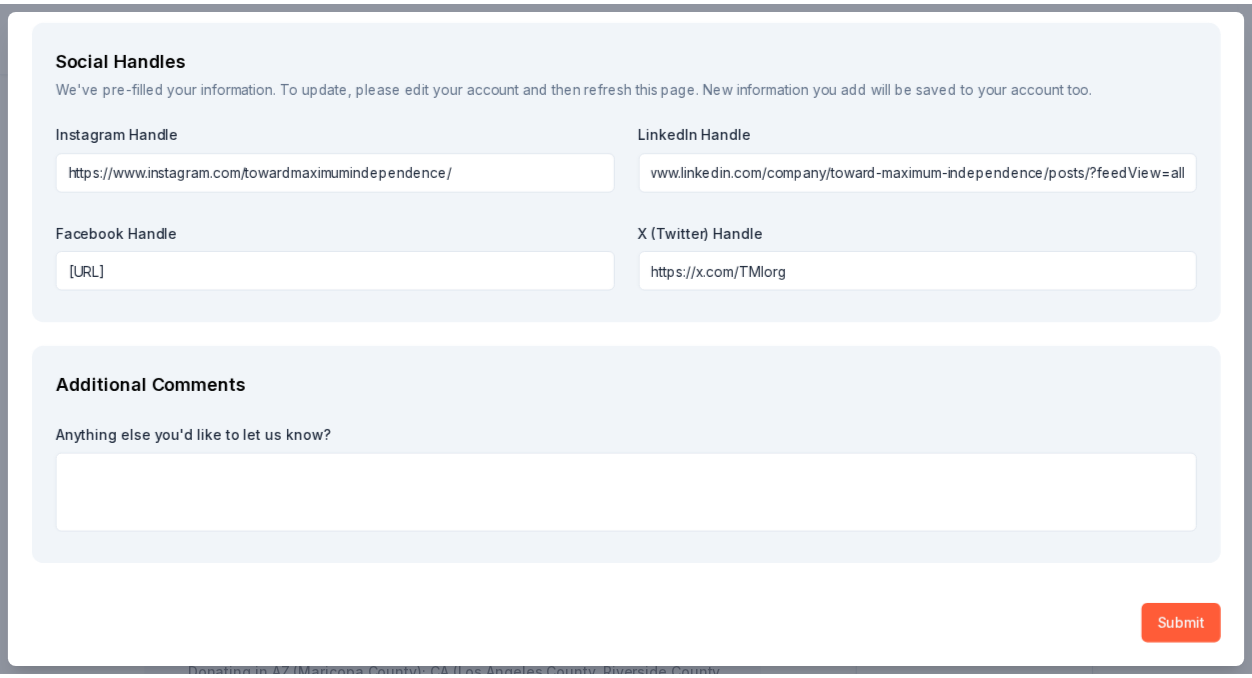 scroll, scrollTop: 0, scrollLeft: 0, axis: both 